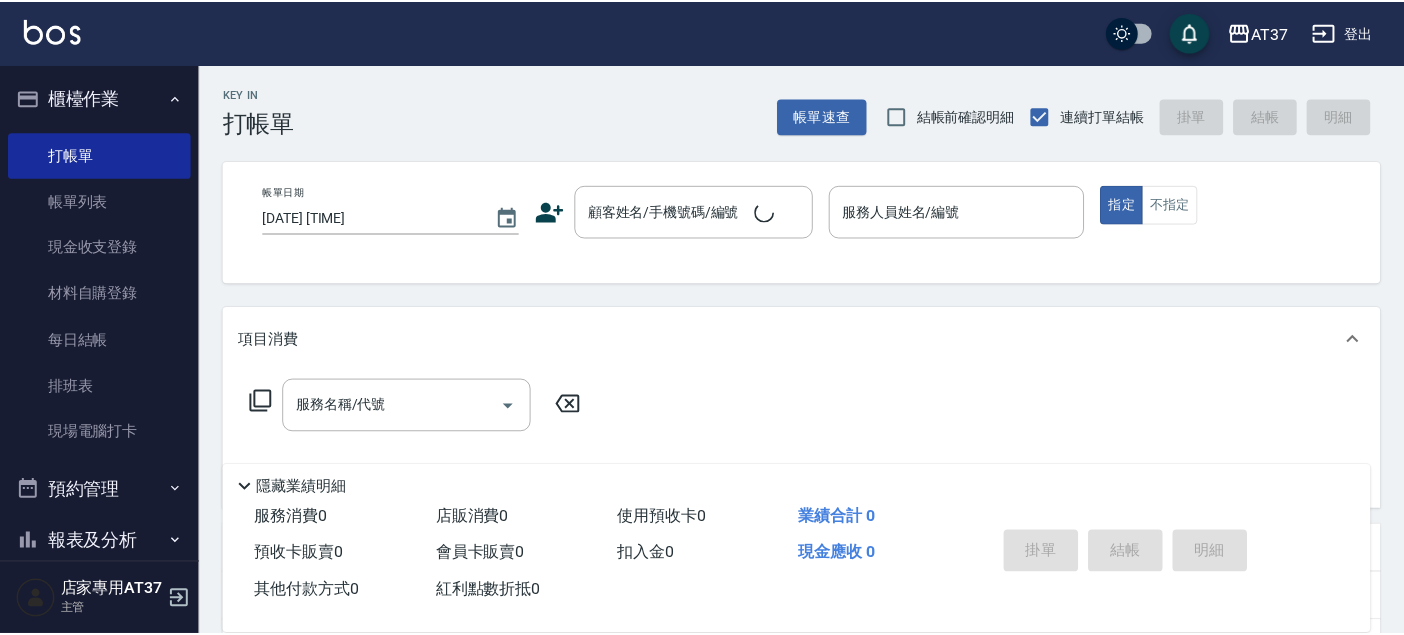 scroll, scrollTop: 0, scrollLeft: 0, axis: both 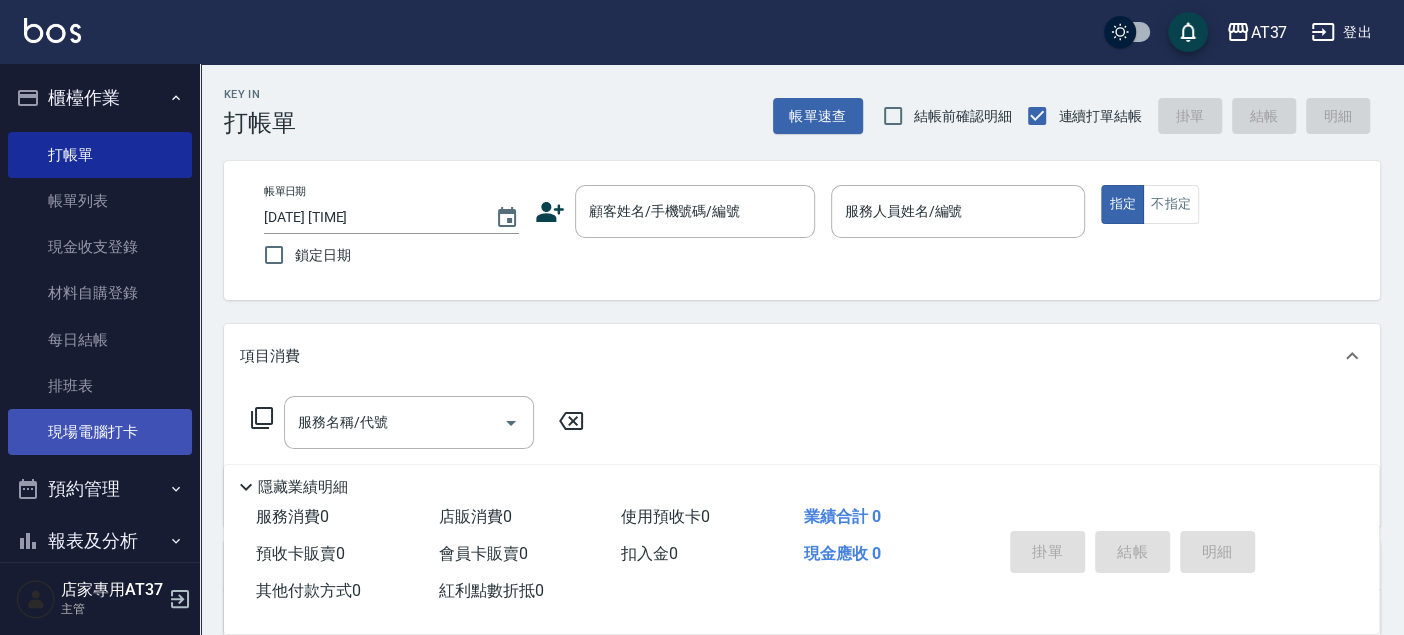 click on "現場電腦打卡" at bounding box center [100, 432] 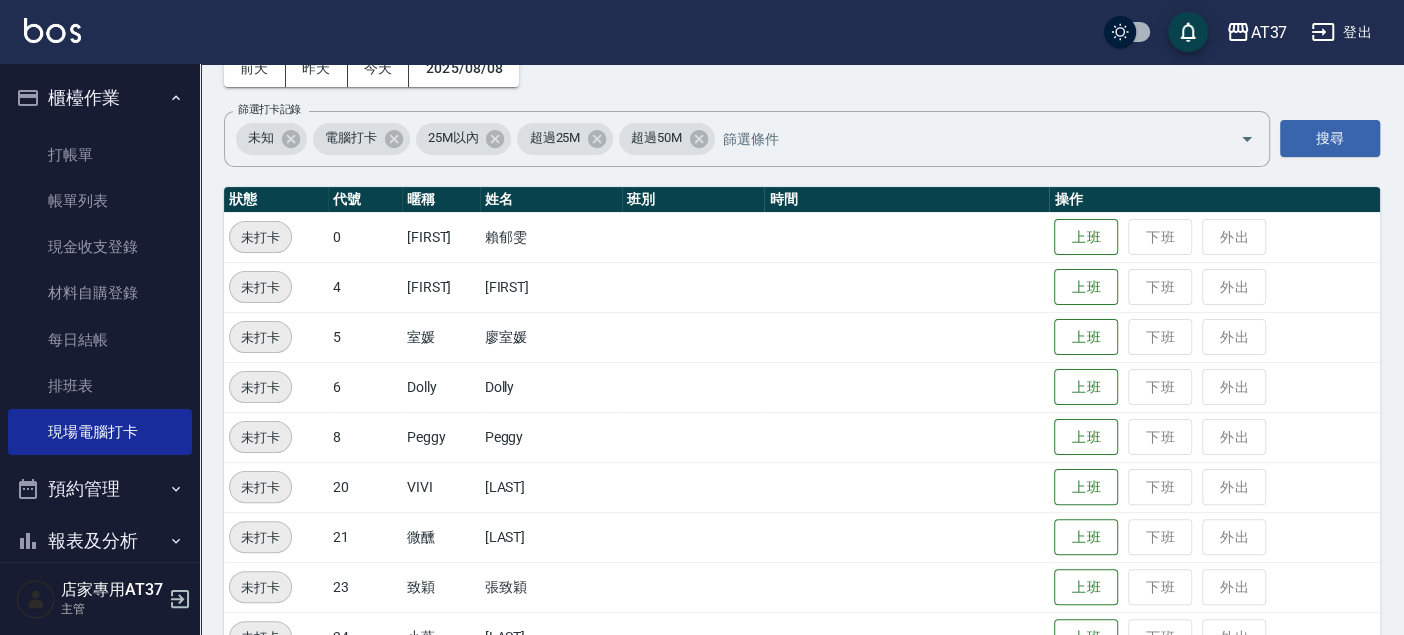 scroll, scrollTop: 222, scrollLeft: 0, axis: vertical 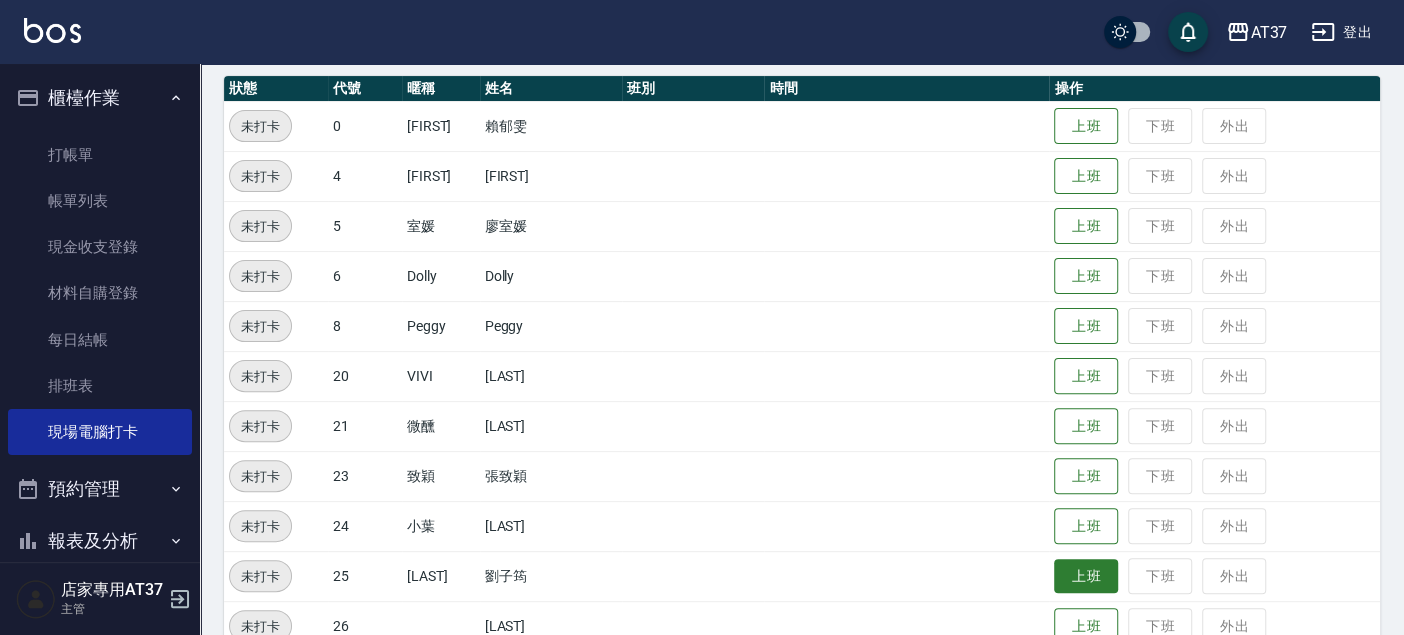 click on "上班" at bounding box center [1086, 576] 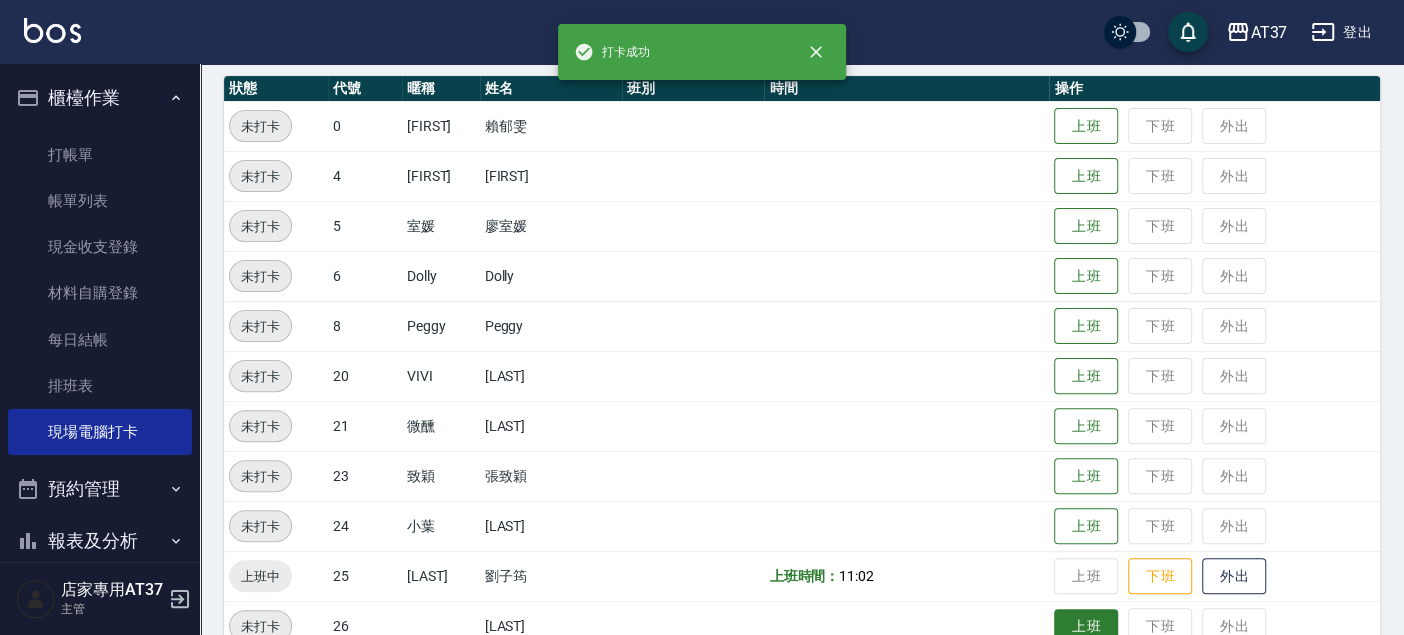 click on "上班" at bounding box center (1086, 626) 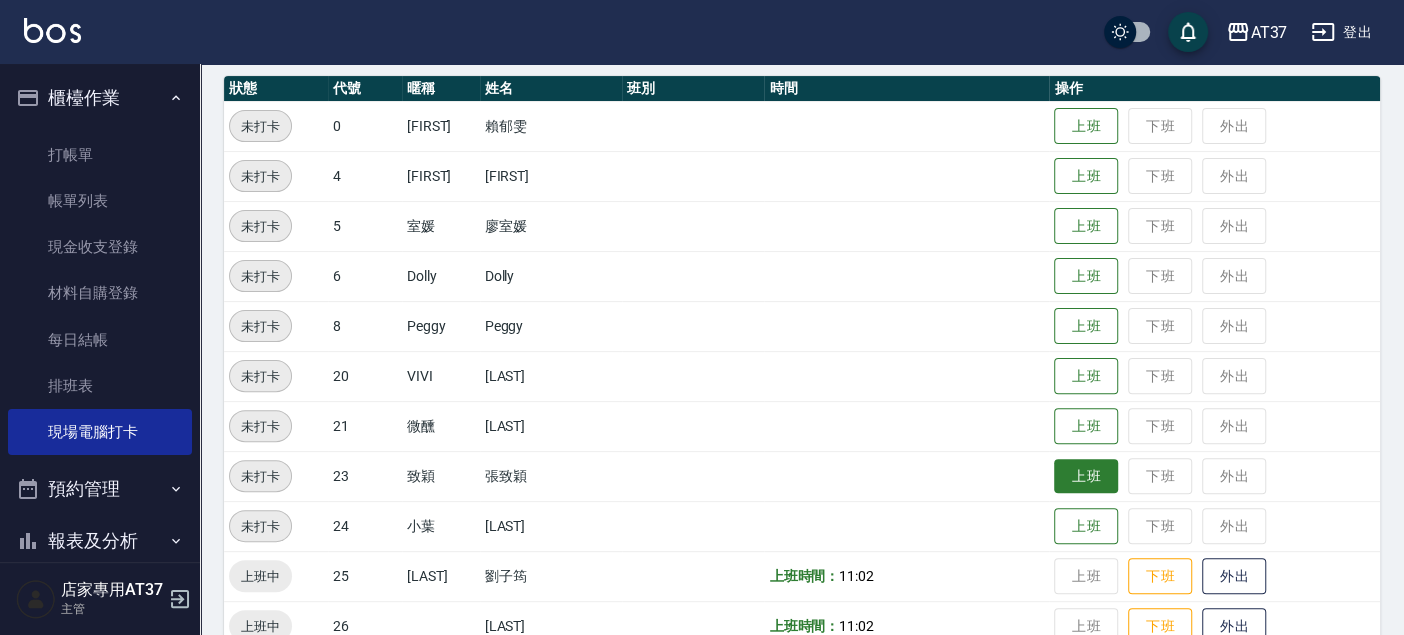 click on "上班" at bounding box center (1086, 476) 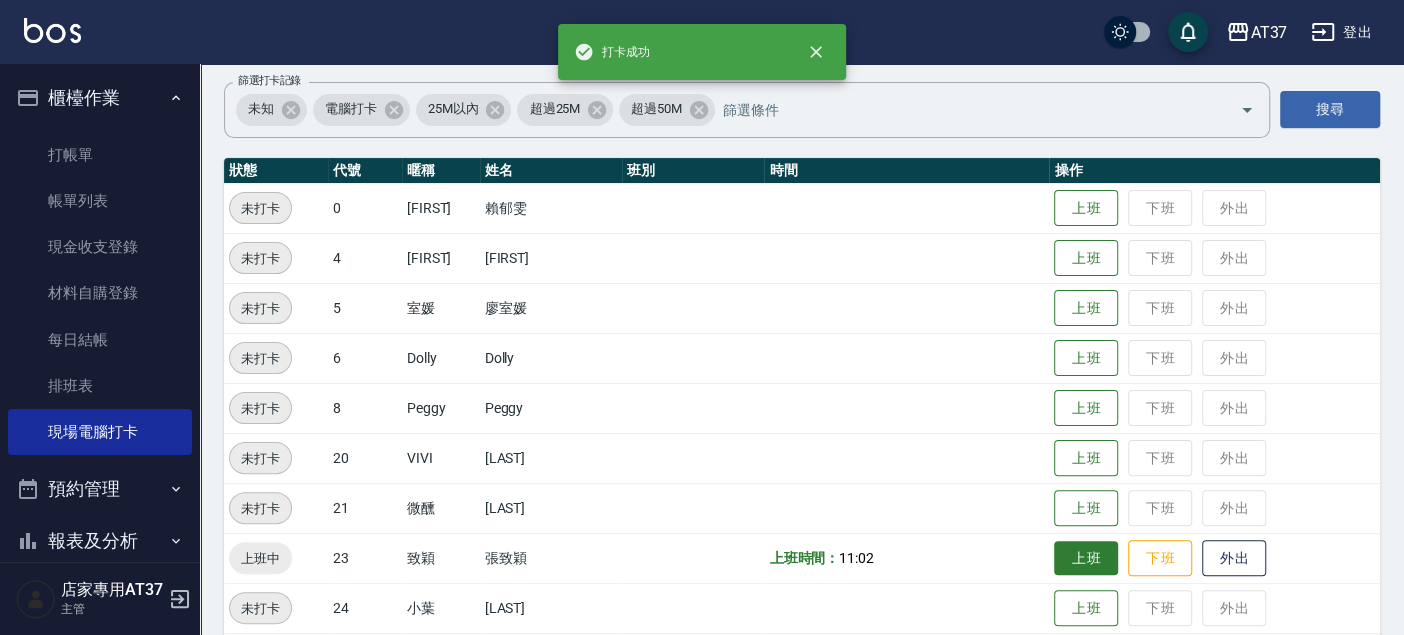 scroll, scrollTop: 111, scrollLeft: 0, axis: vertical 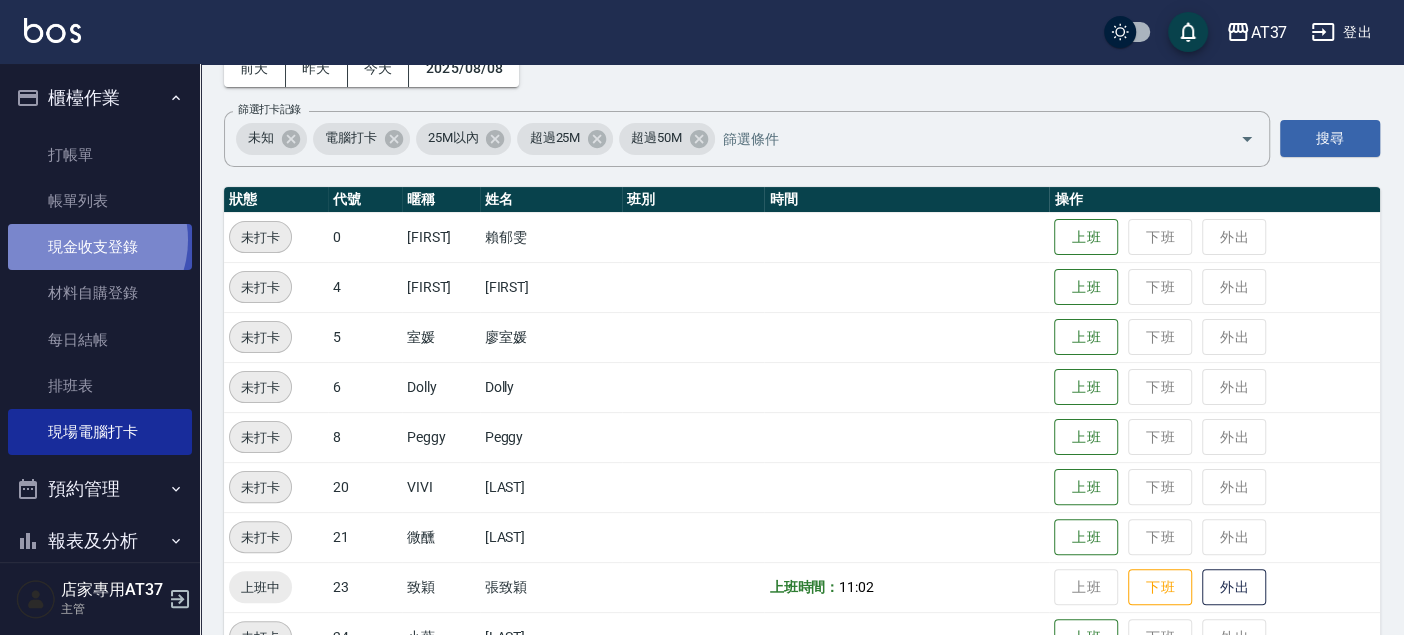 click on "現金收支登錄" at bounding box center [100, 247] 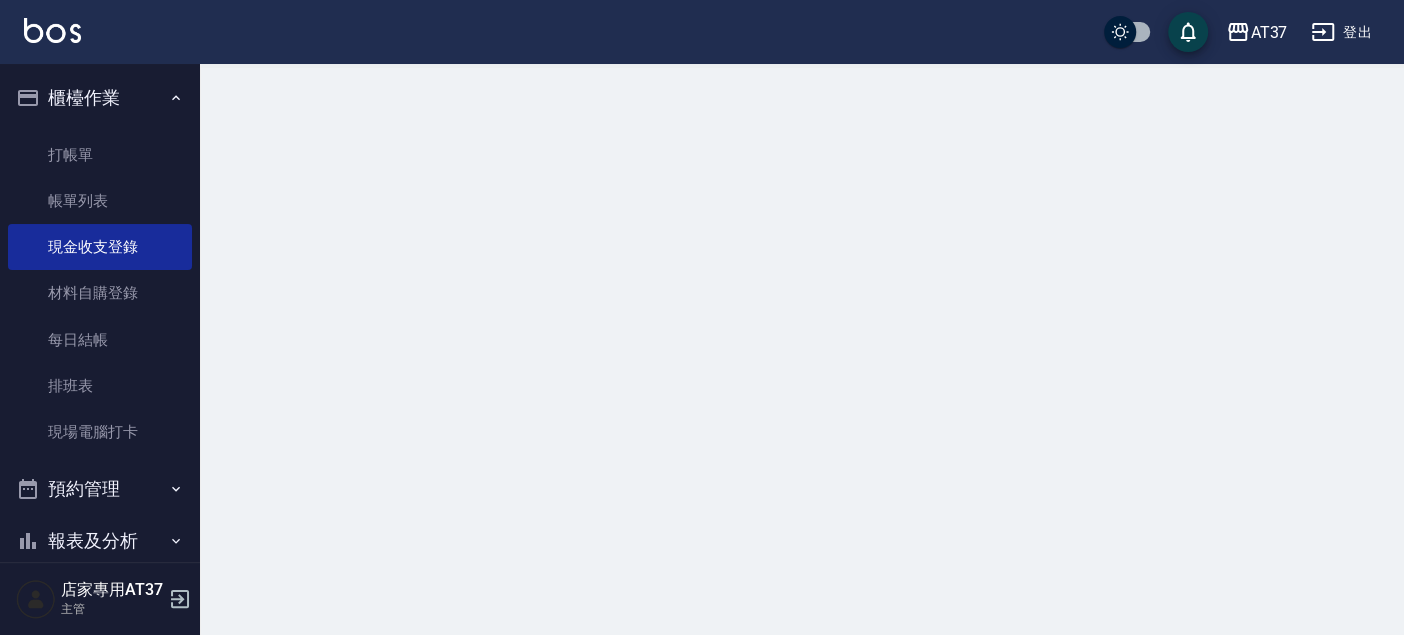 scroll, scrollTop: 0, scrollLeft: 0, axis: both 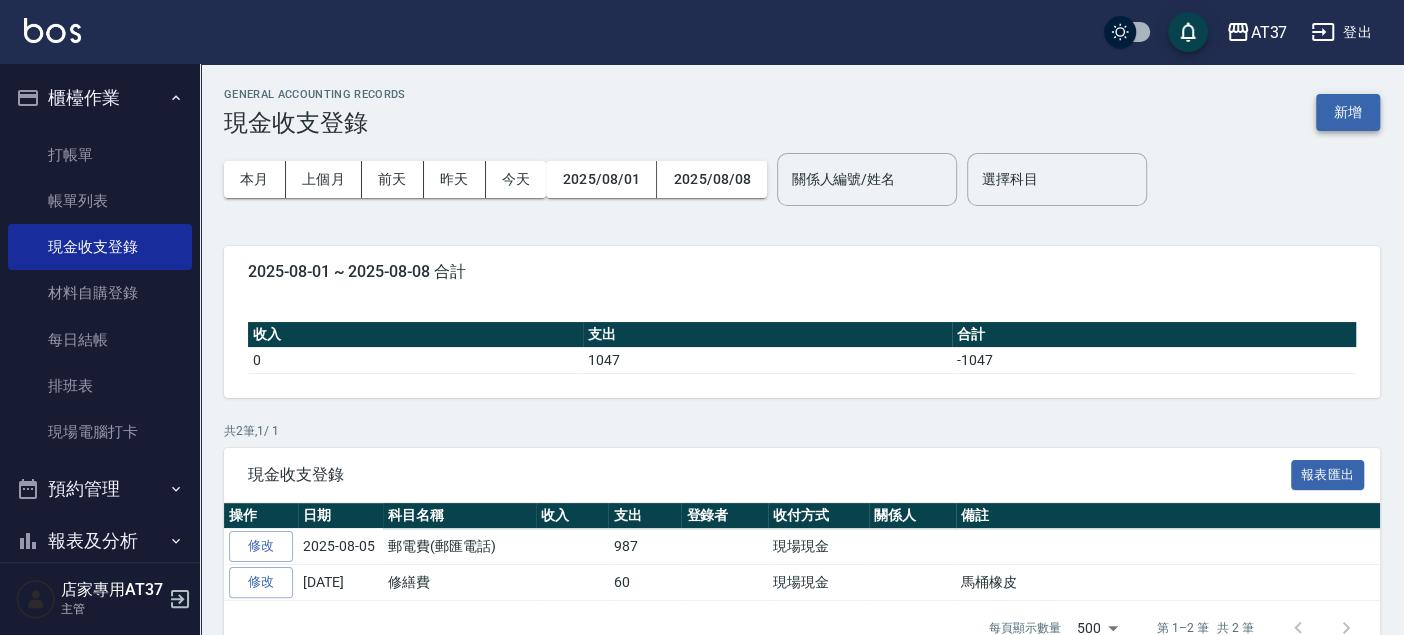 click on "新增" at bounding box center [1348, 112] 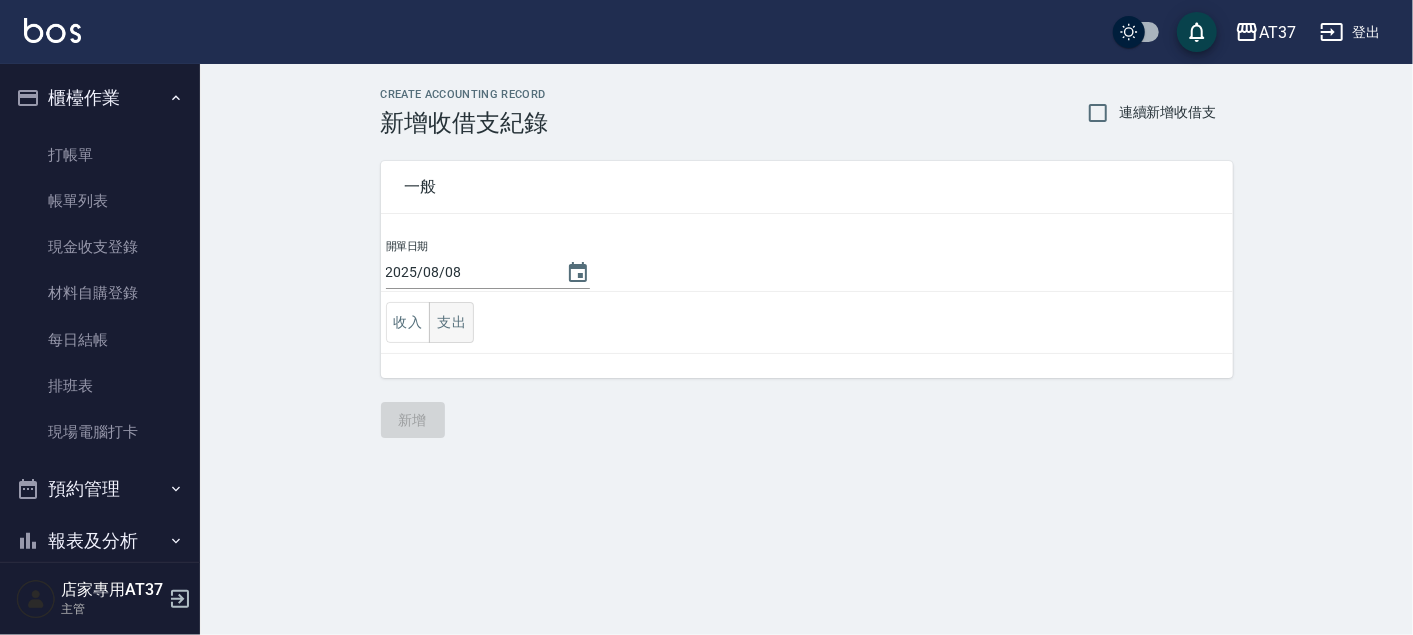 click on "支出" at bounding box center [451, 322] 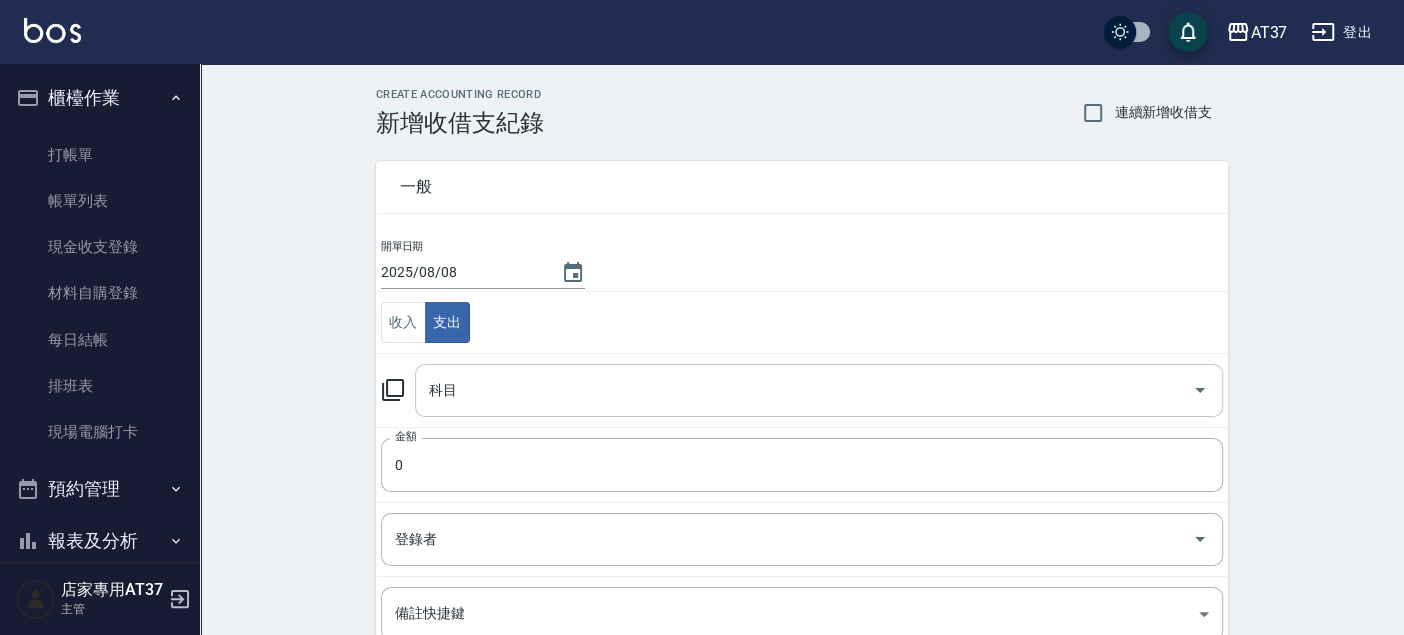 click on "科目" at bounding box center (804, 390) 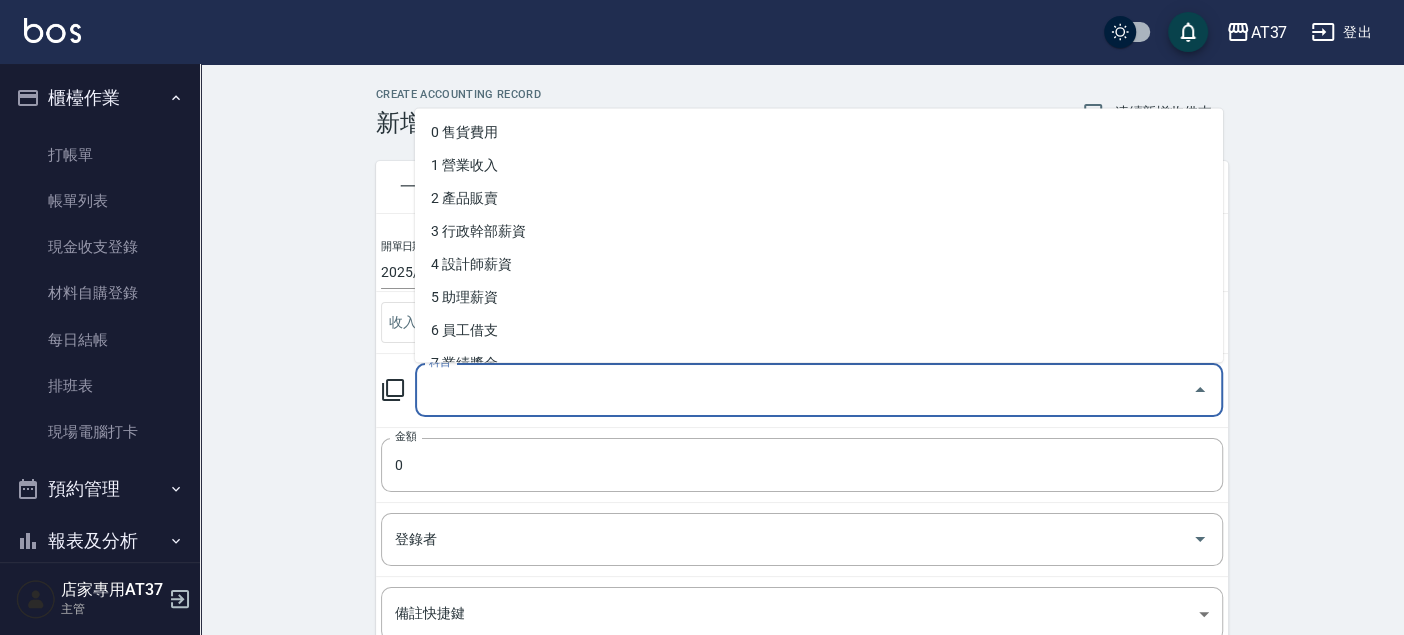 click on "科目" at bounding box center [804, 390] 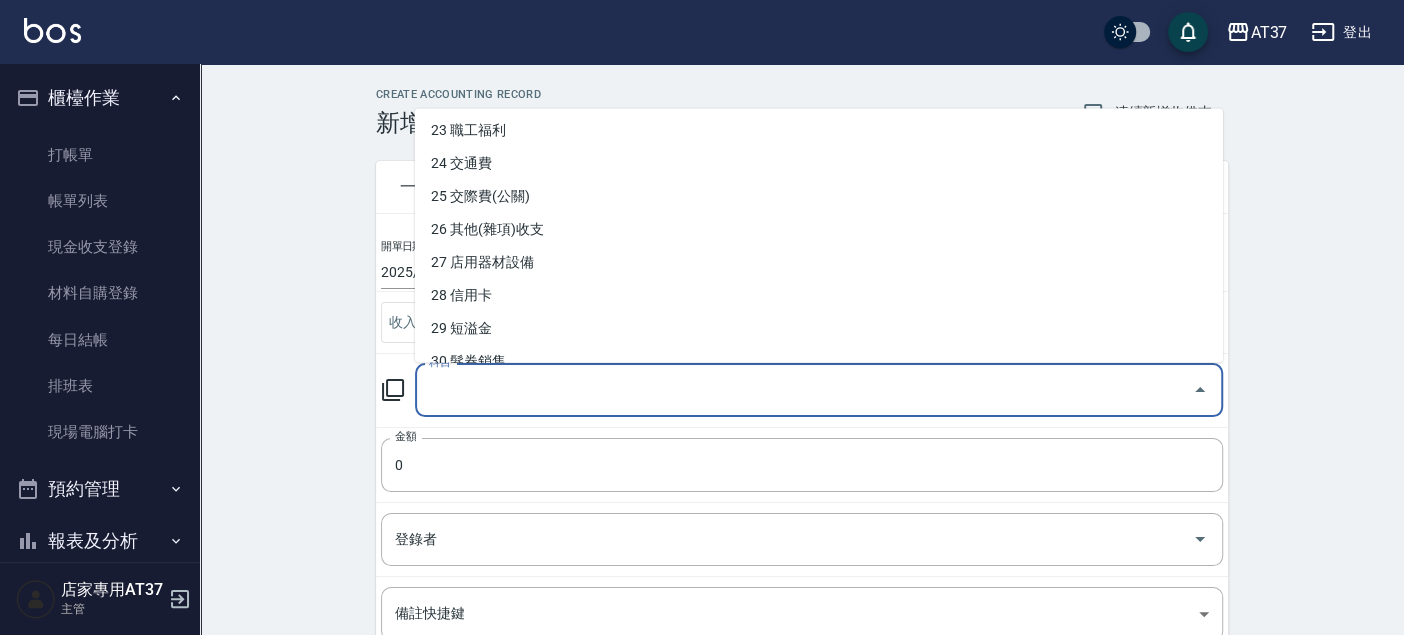 scroll, scrollTop: 777, scrollLeft: 0, axis: vertical 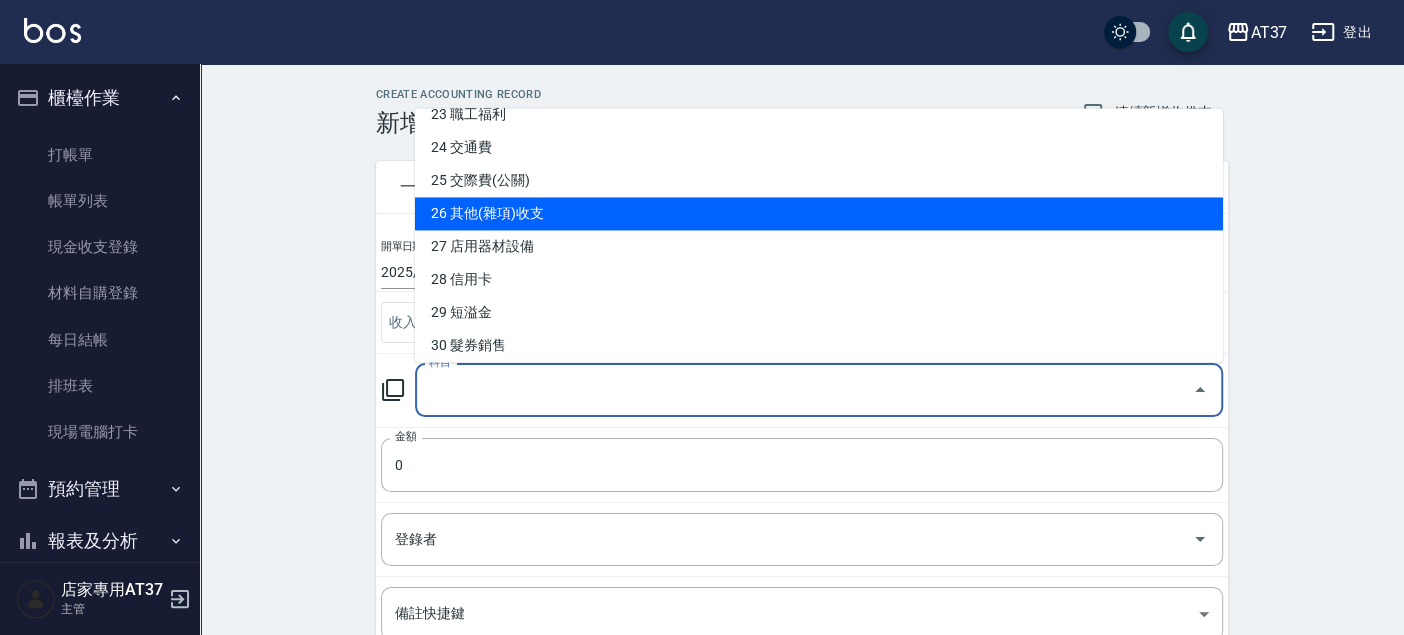 click on "26 其他(雜項)收支" at bounding box center (819, 213) 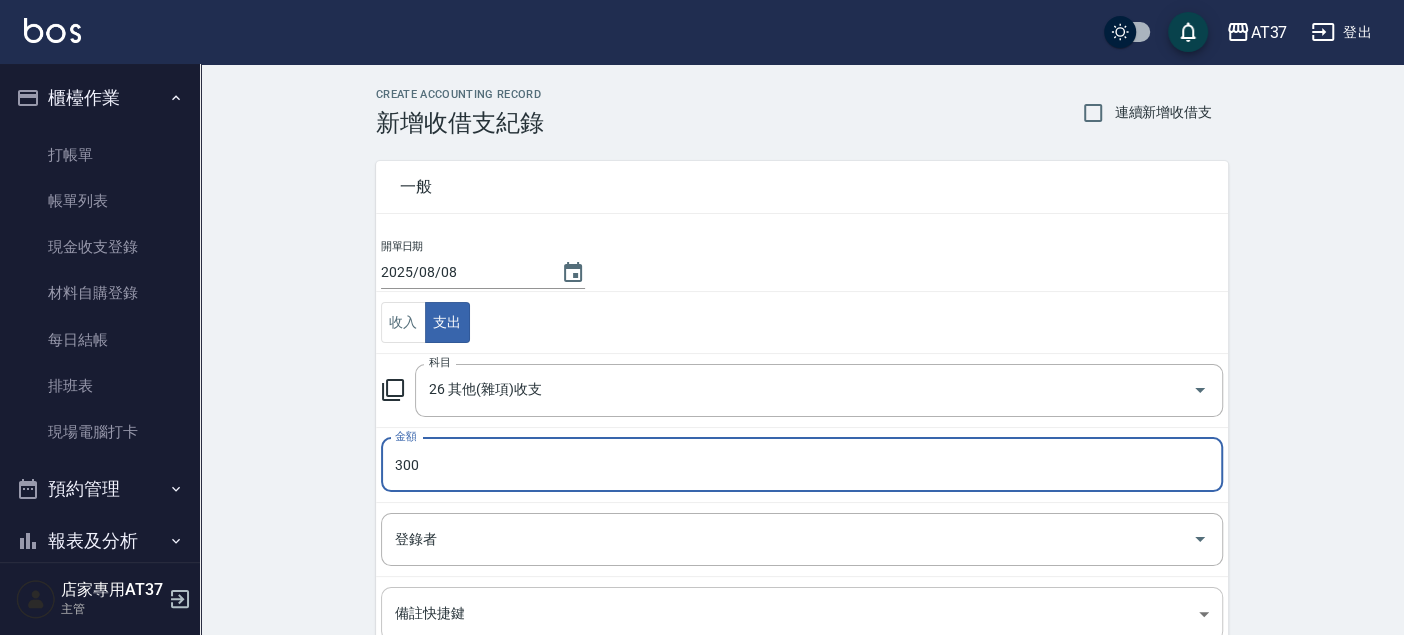 type on "300" 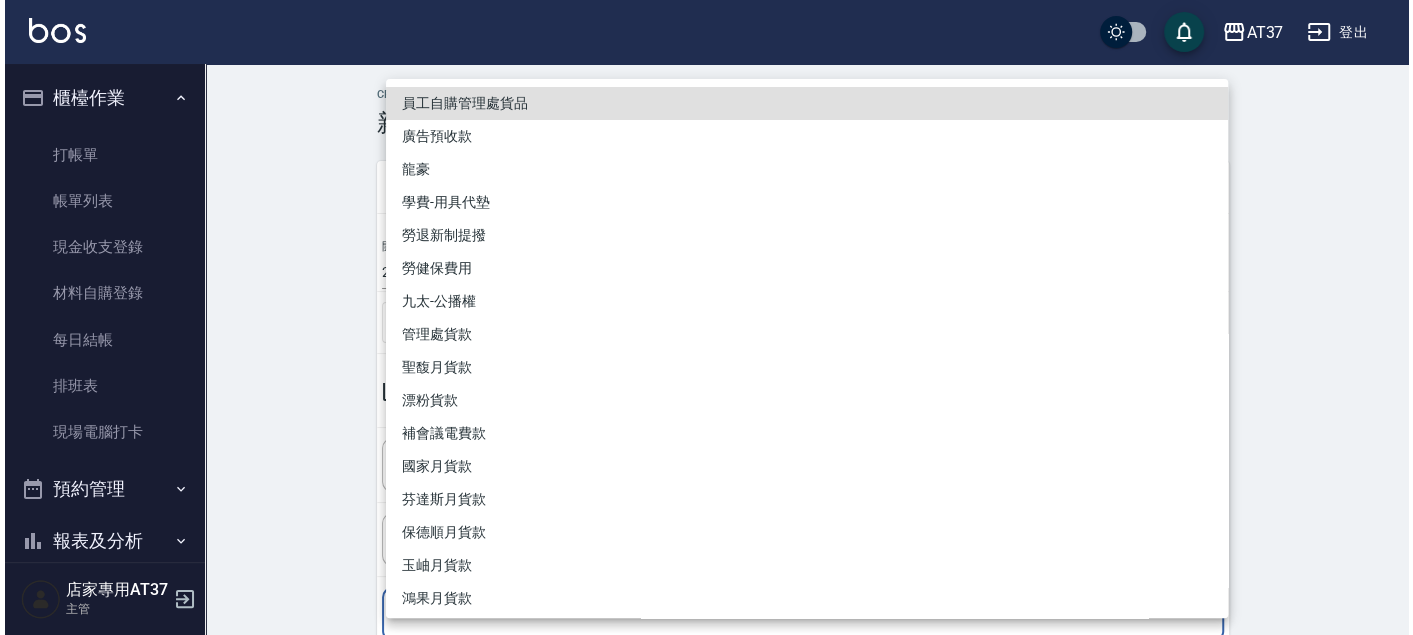 scroll, scrollTop: 2, scrollLeft: 0, axis: vertical 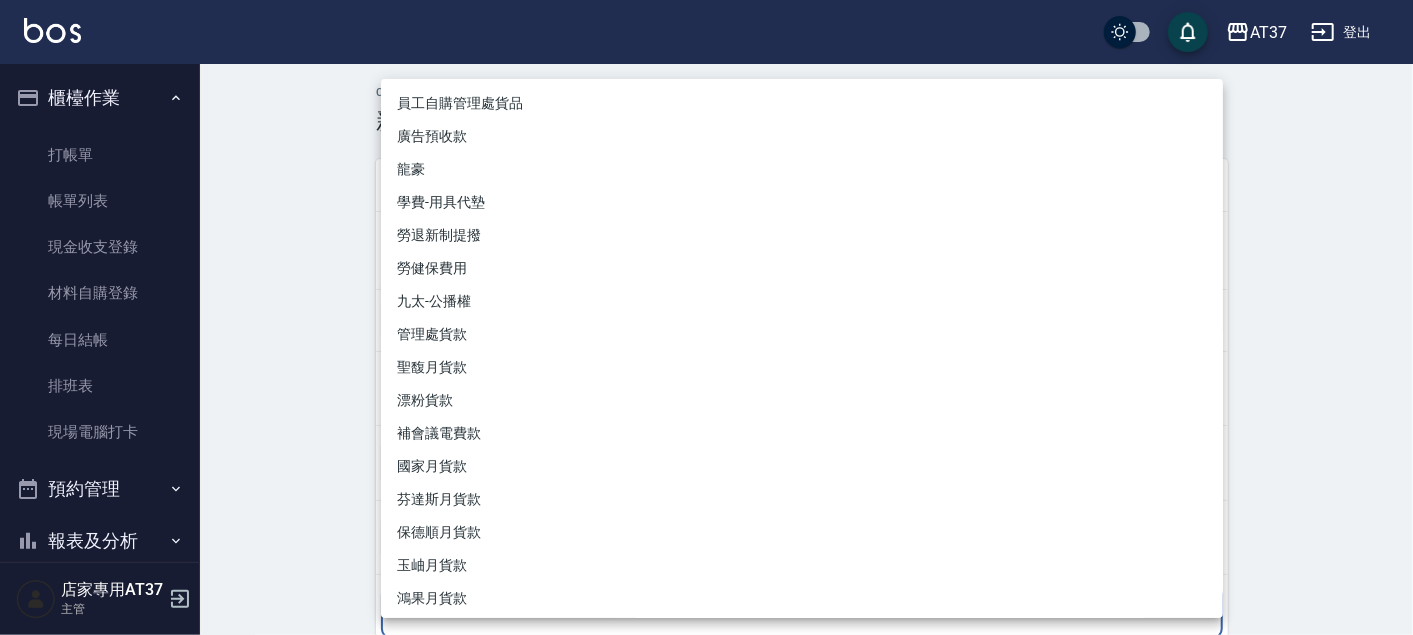 click at bounding box center [706, 317] 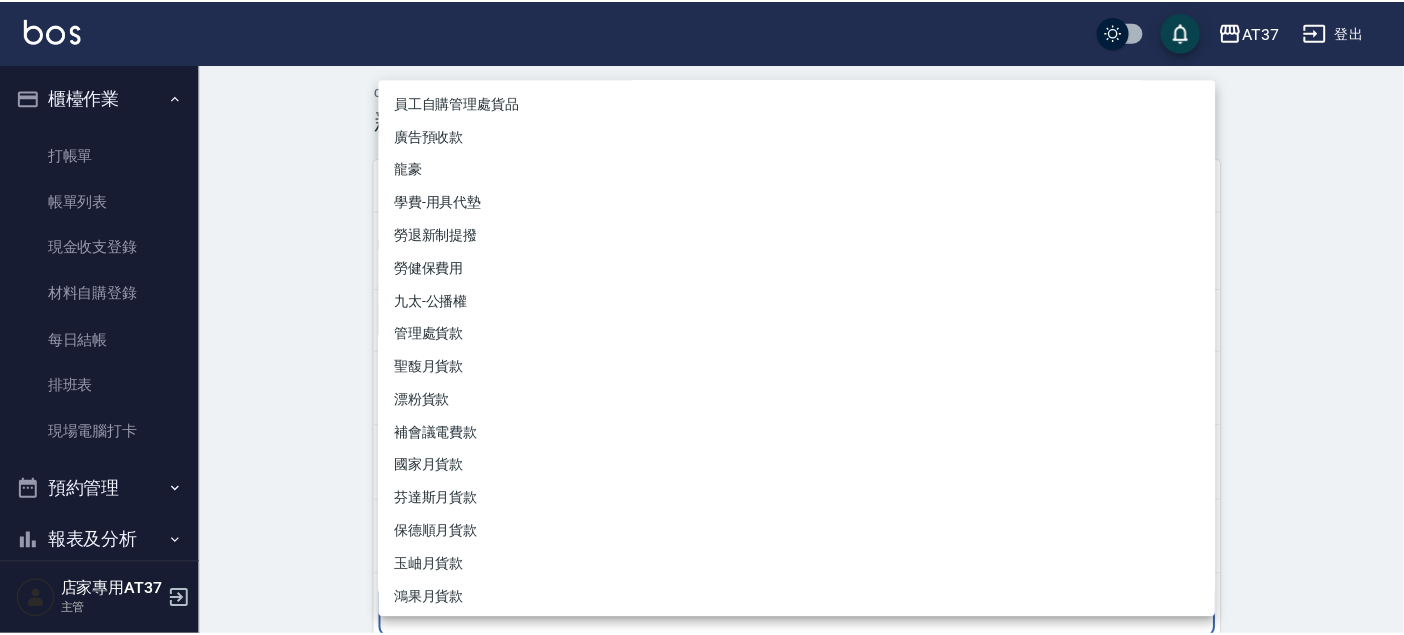 scroll, scrollTop: 70, scrollLeft: 0, axis: vertical 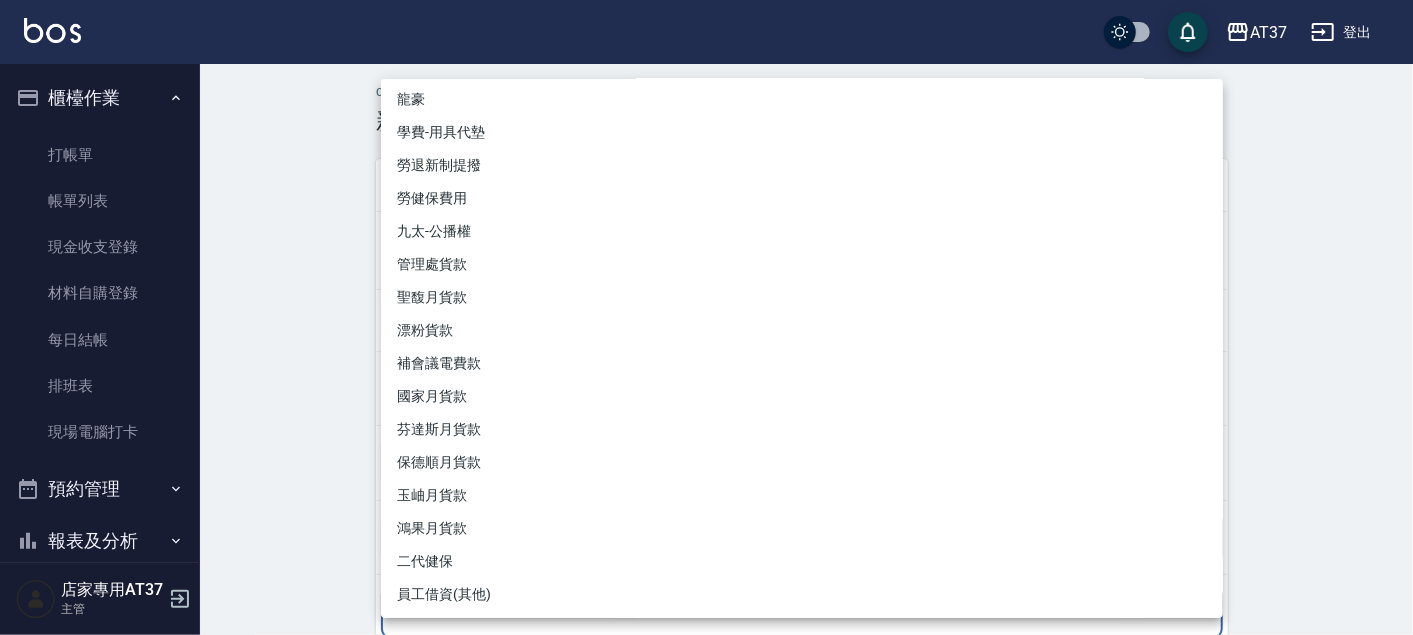 click at bounding box center (706, 317) 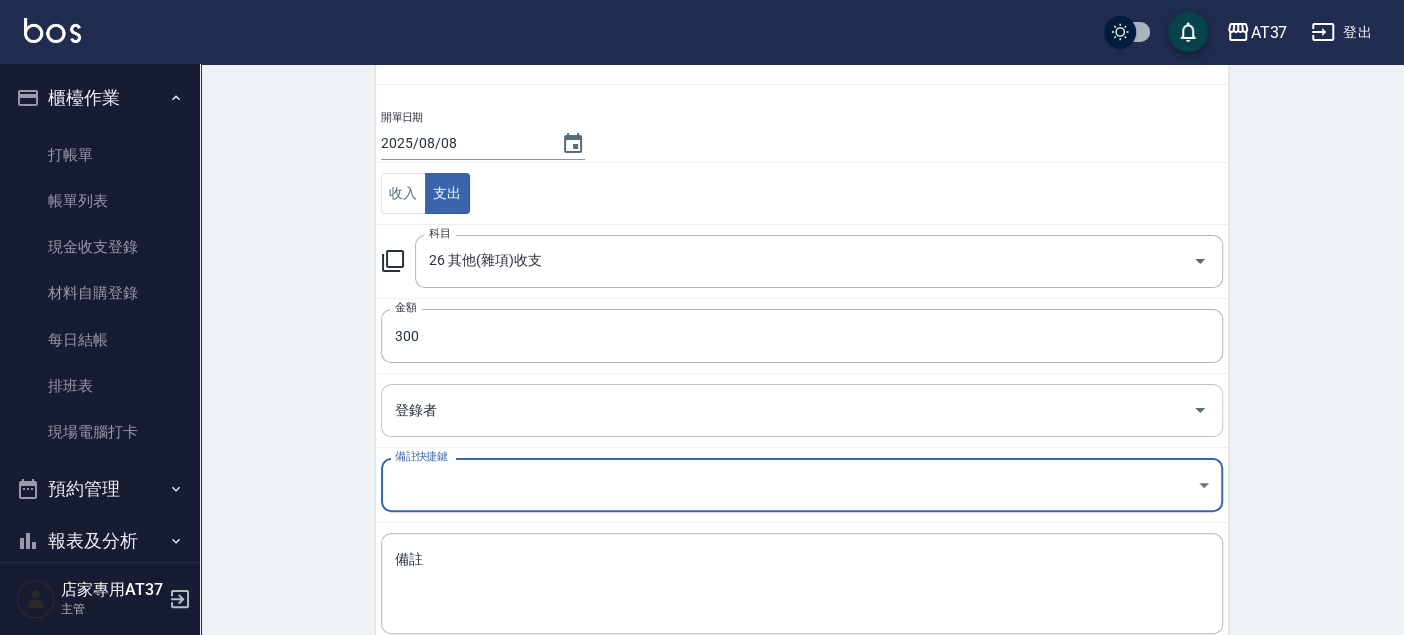 scroll, scrollTop: 225, scrollLeft: 0, axis: vertical 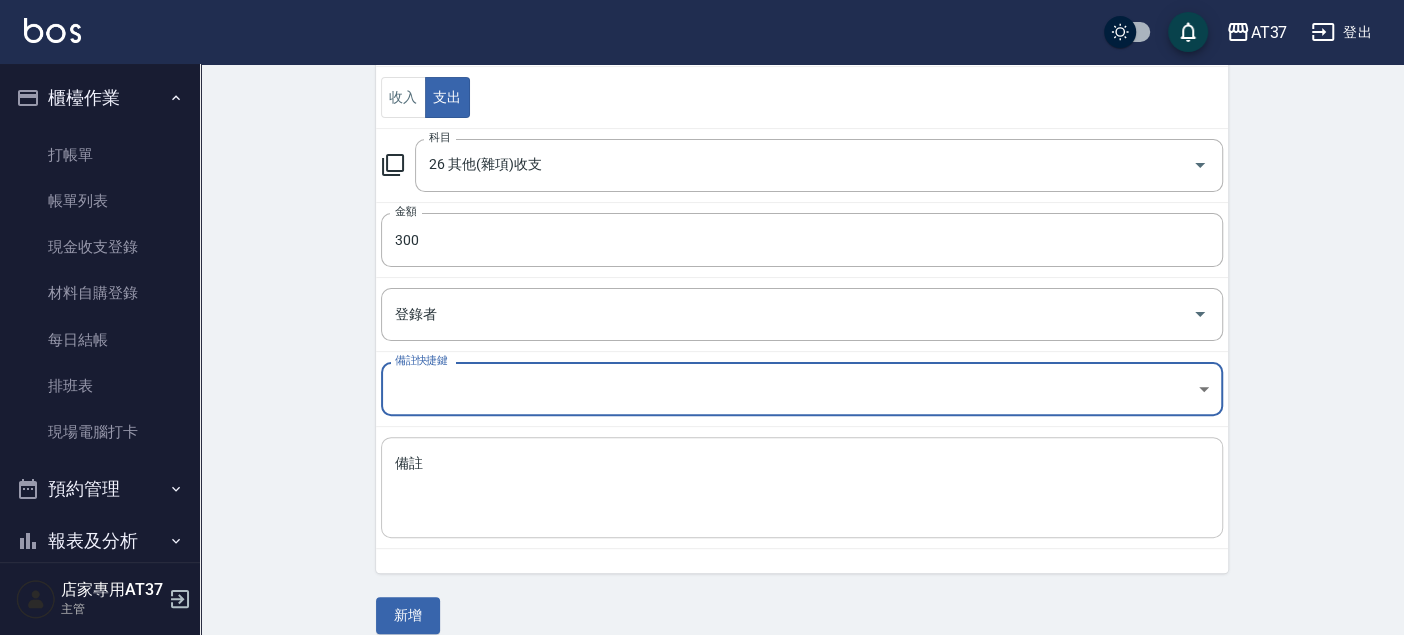 click on "備註" at bounding box center [802, 488] 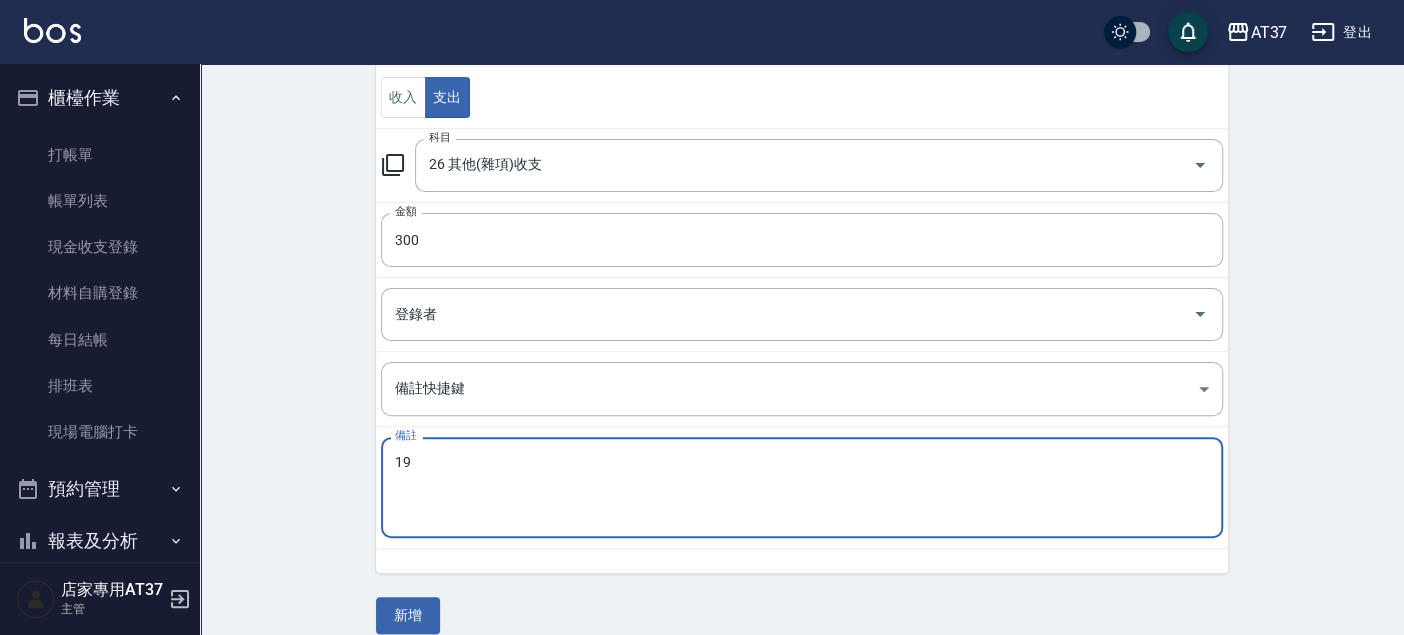 type on "1" 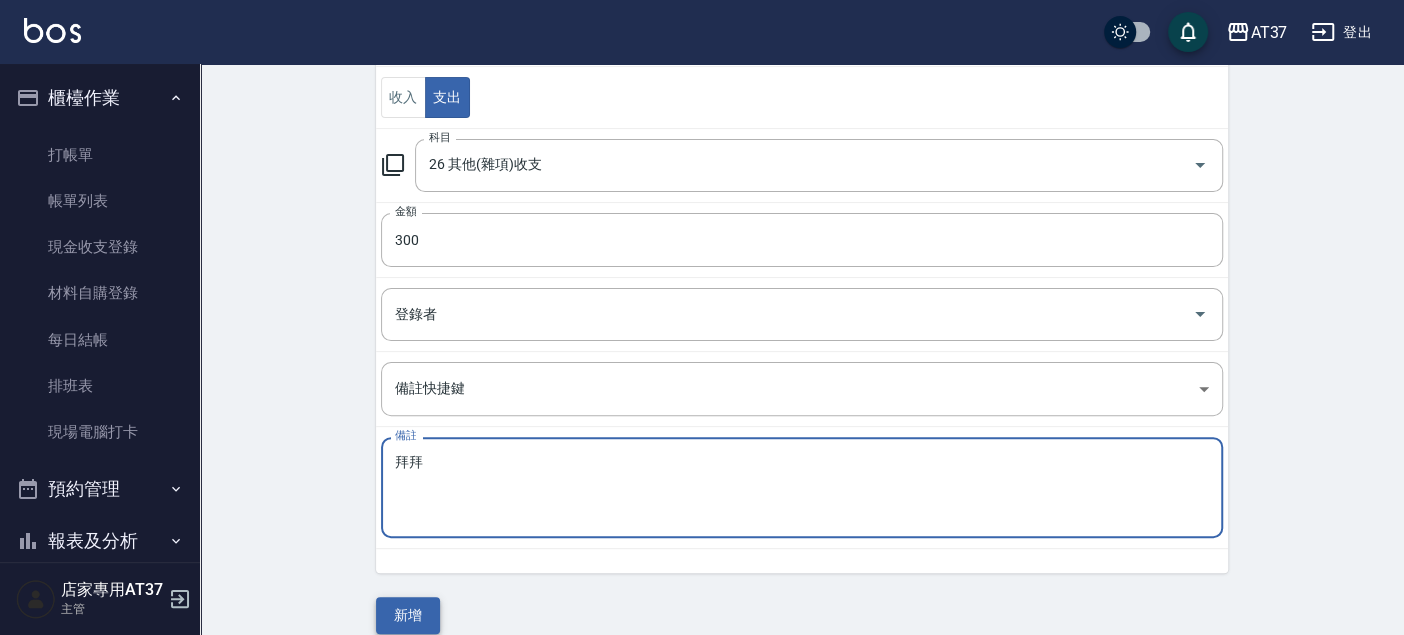 type on "拜拜" 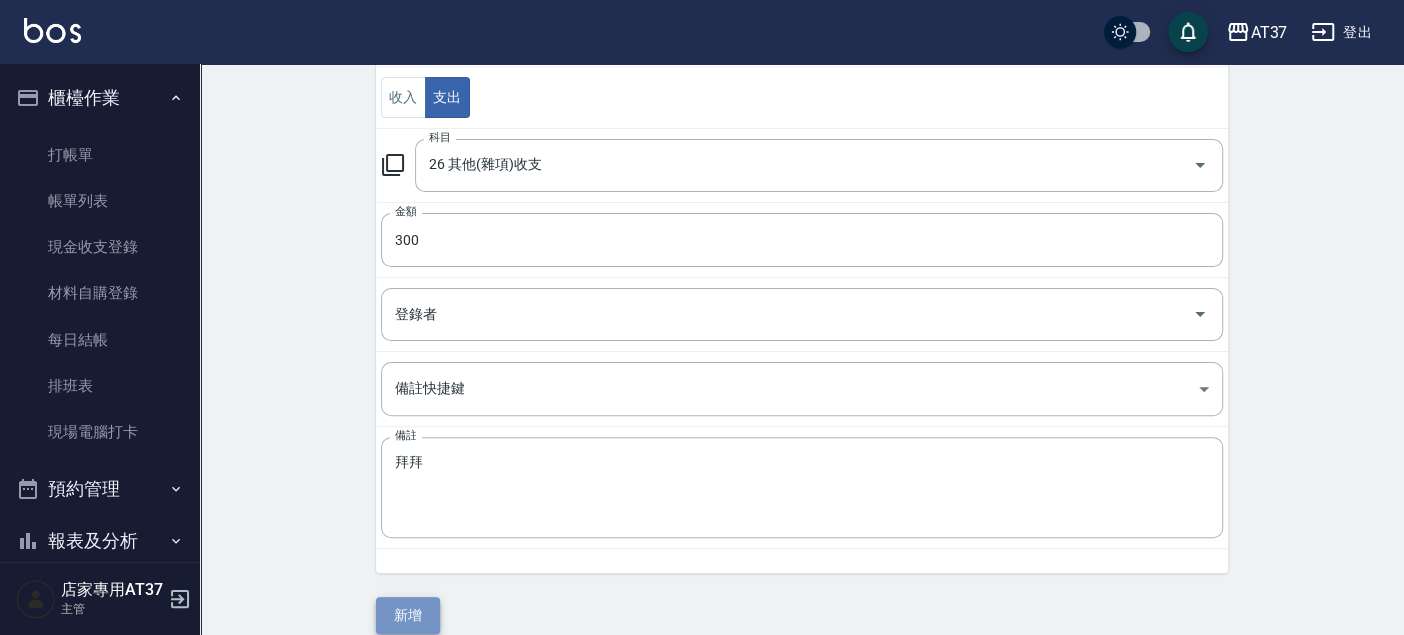 click on "新增" at bounding box center [408, 615] 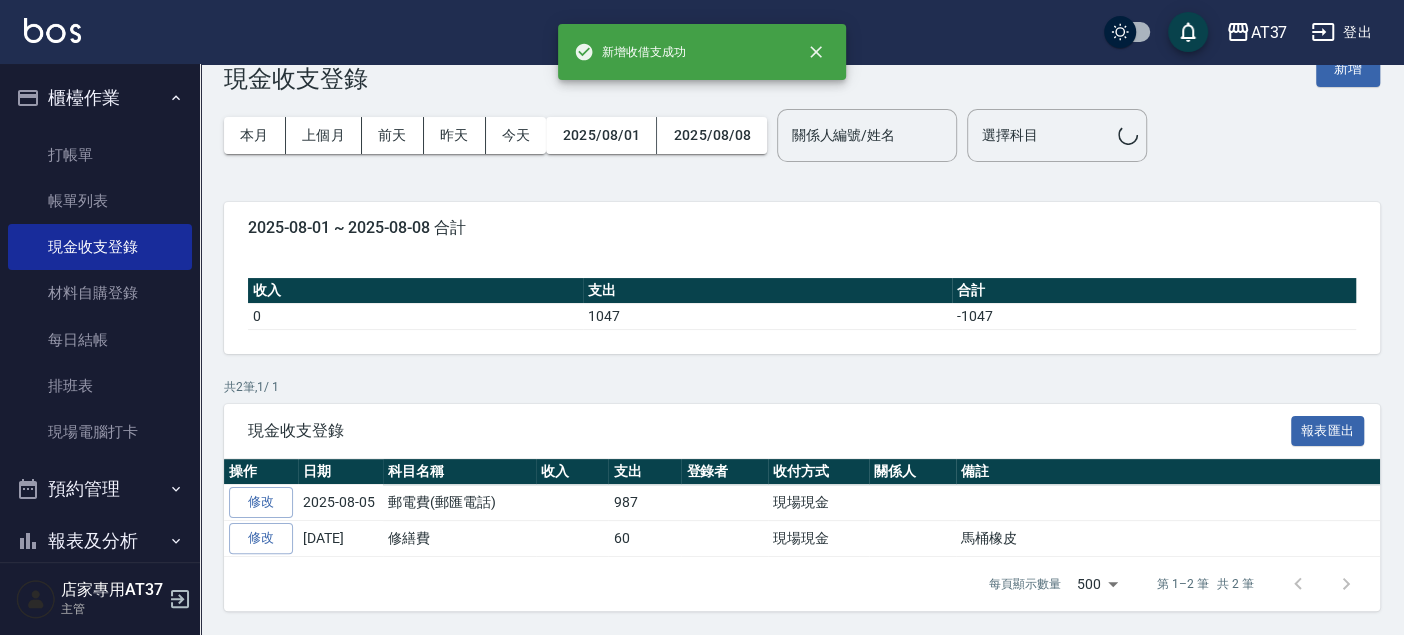 scroll, scrollTop: 0, scrollLeft: 0, axis: both 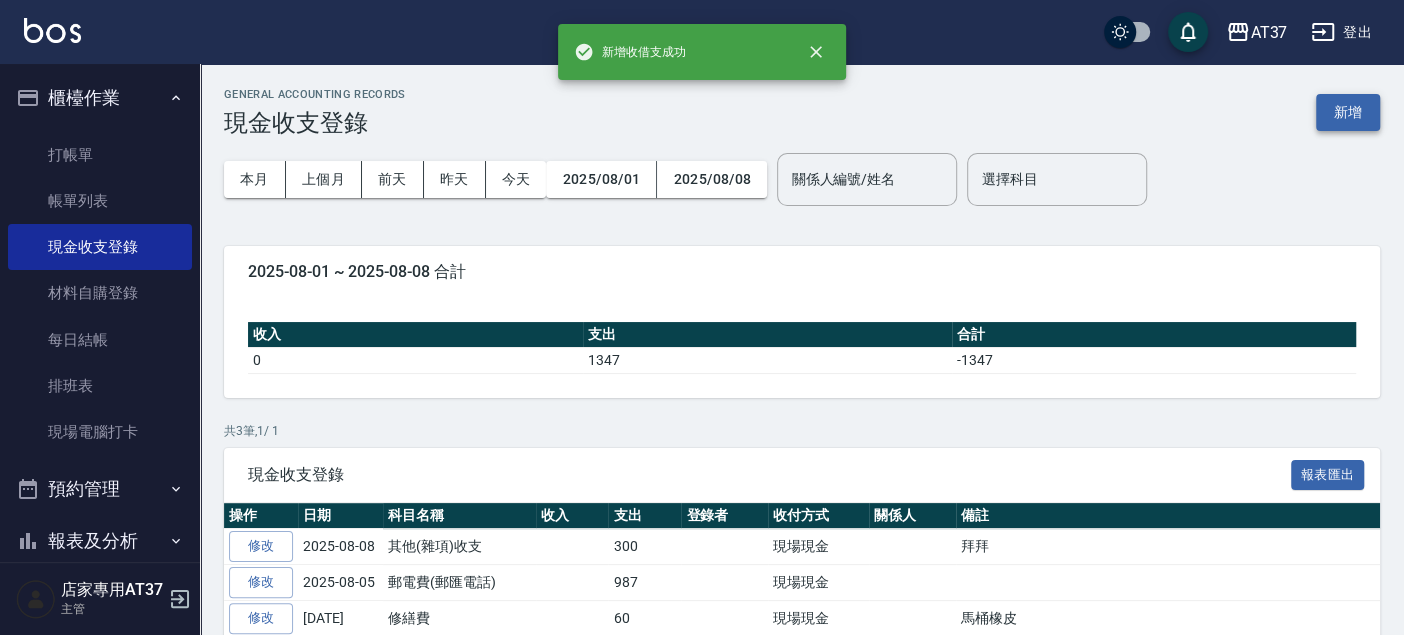 click on "新增" at bounding box center [1348, 112] 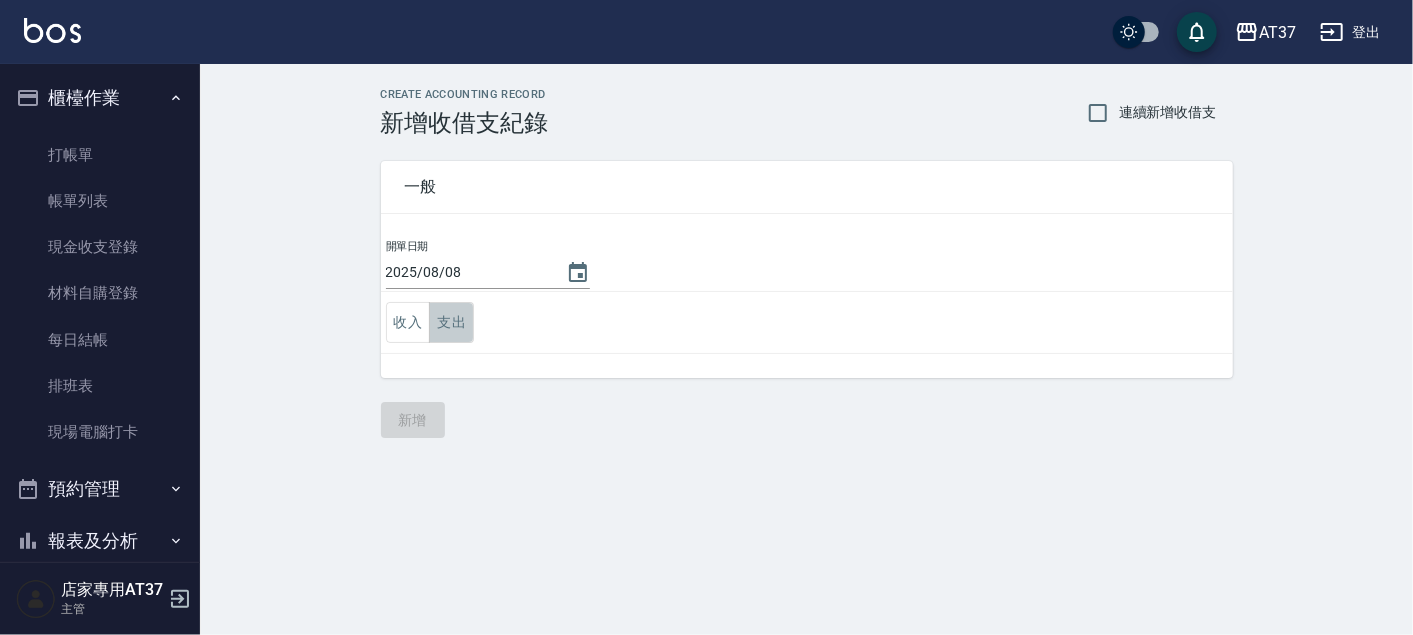 click on "支出" at bounding box center (451, 322) 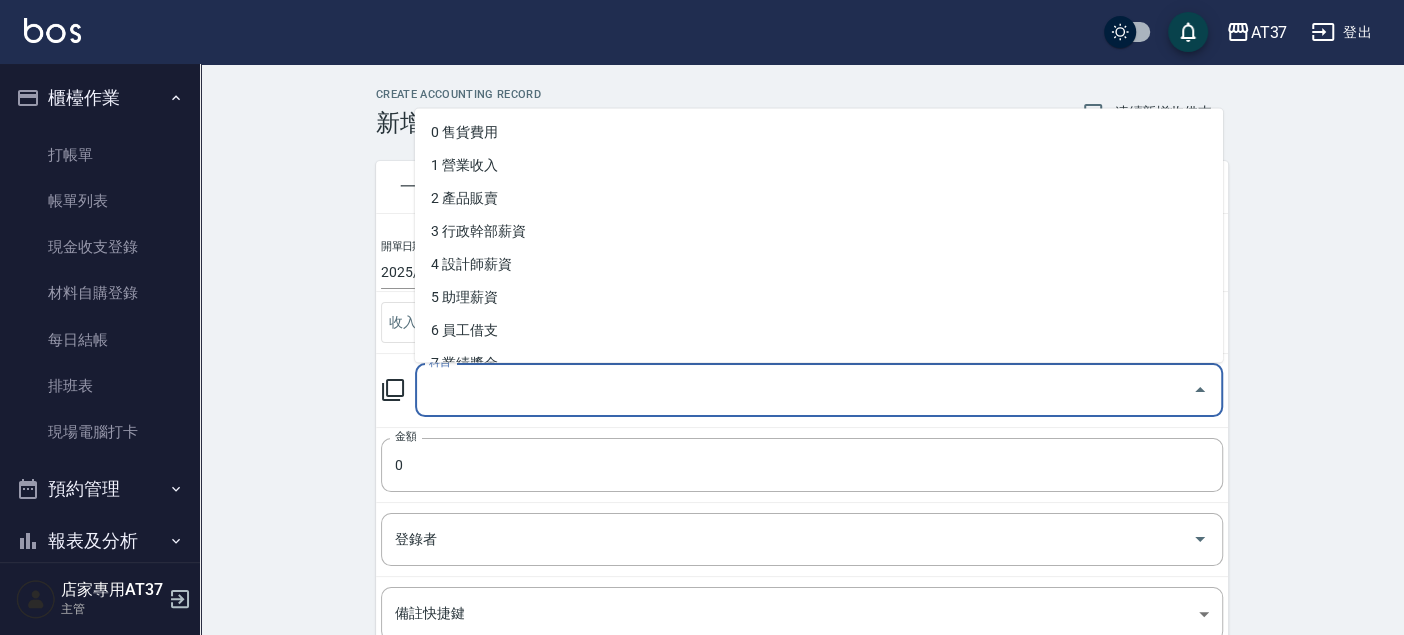 click on "科目" at bounding box center (804, 390) 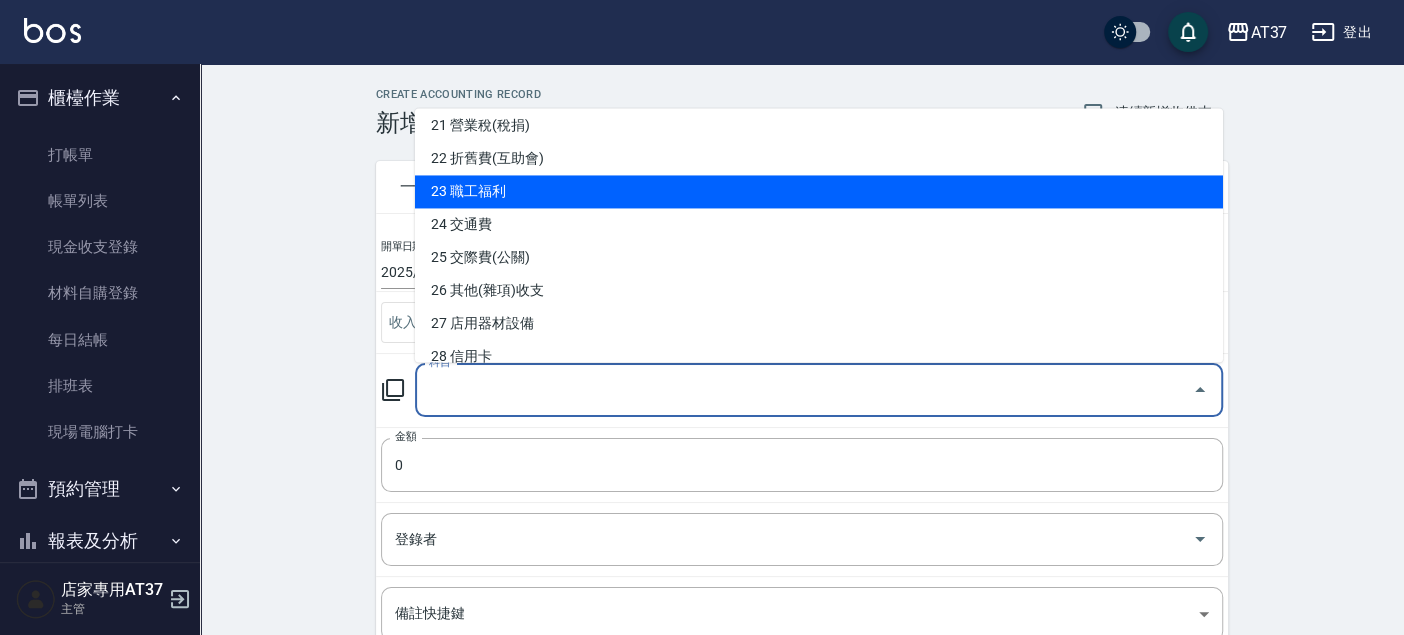scroll, scrollTop: 666, scrollLeft: 0, axis: vertical 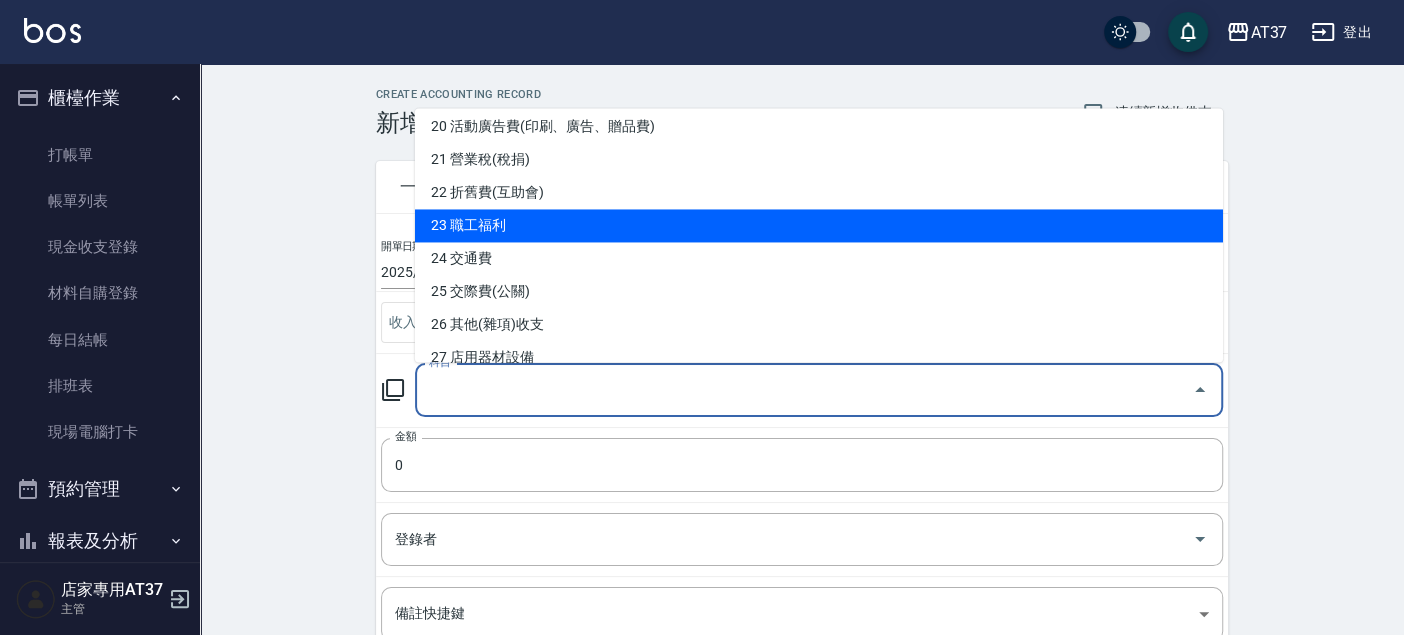 click on "23 職工福利" at bounding box center (819, 225) 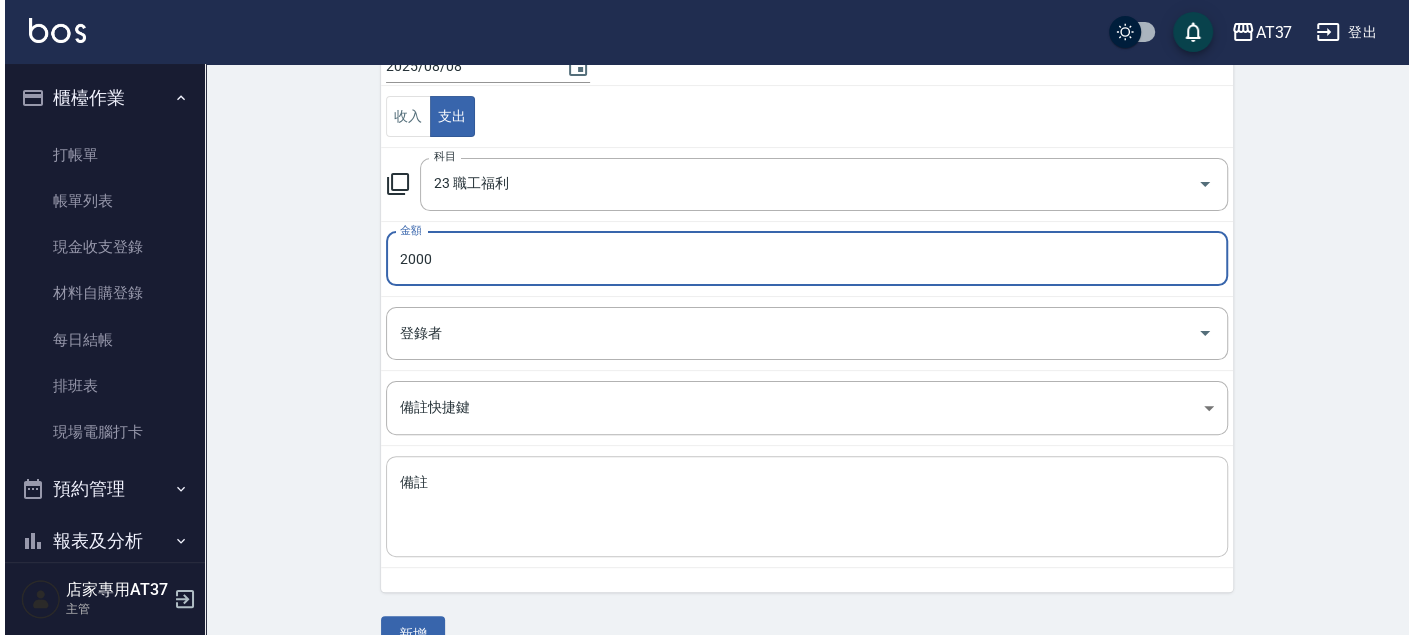 scroll, scrollTop: 222, scrollLeft: 0, axis: vertical 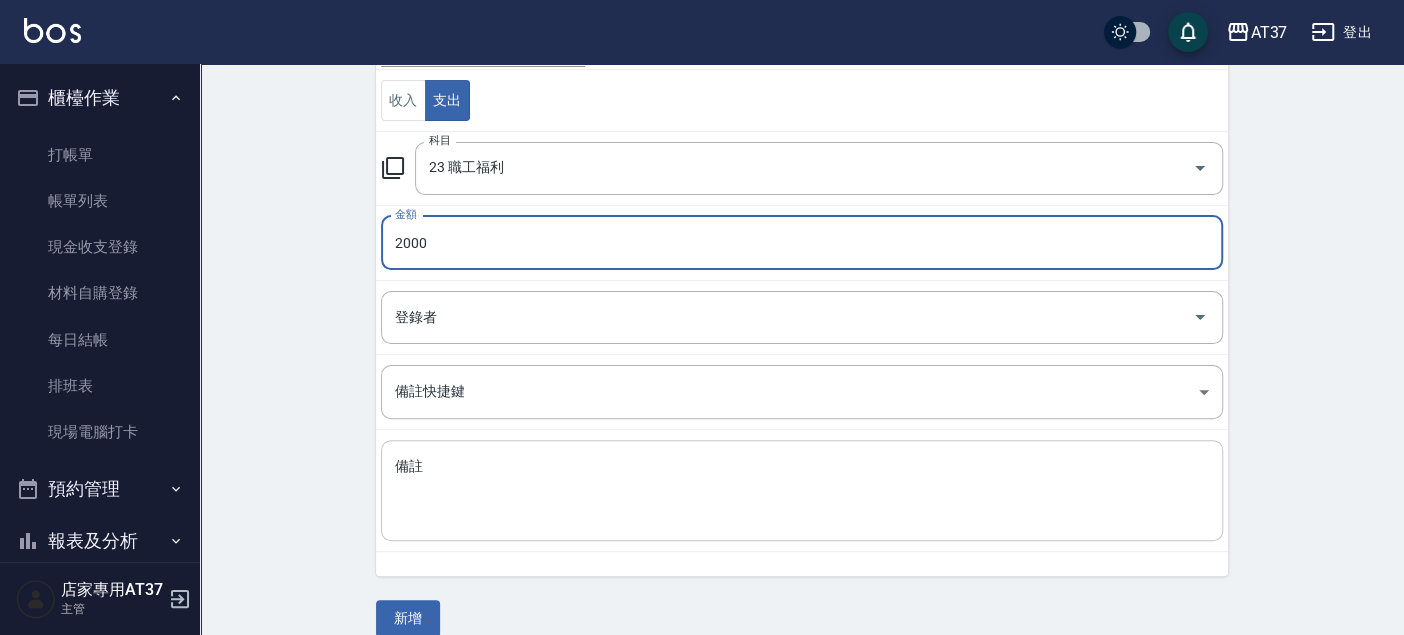 type on "2000" 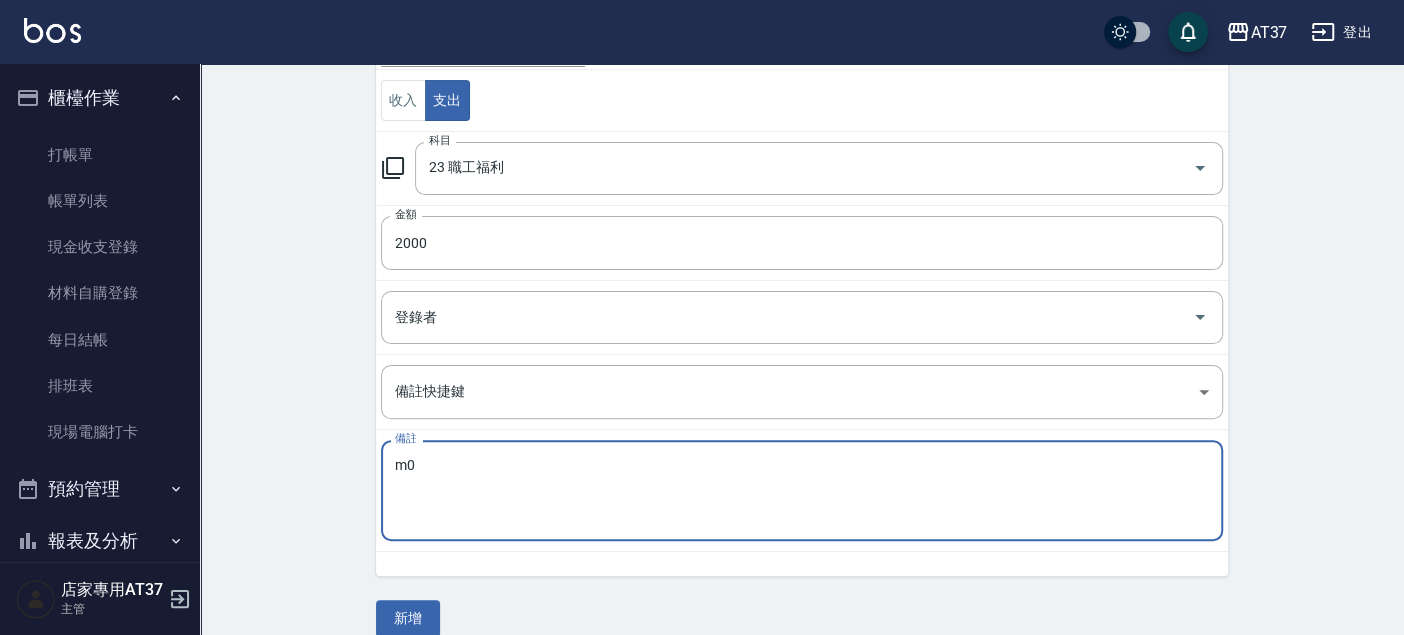 type on "m" 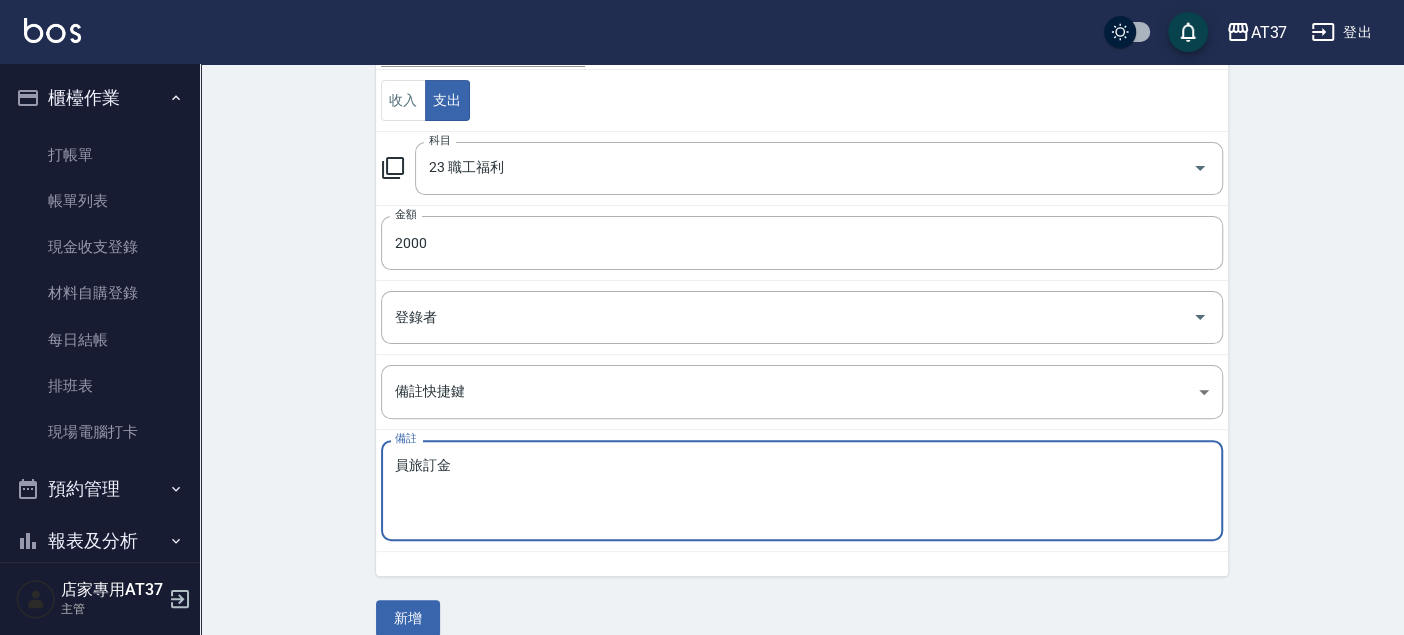 type on "員旅訂金" 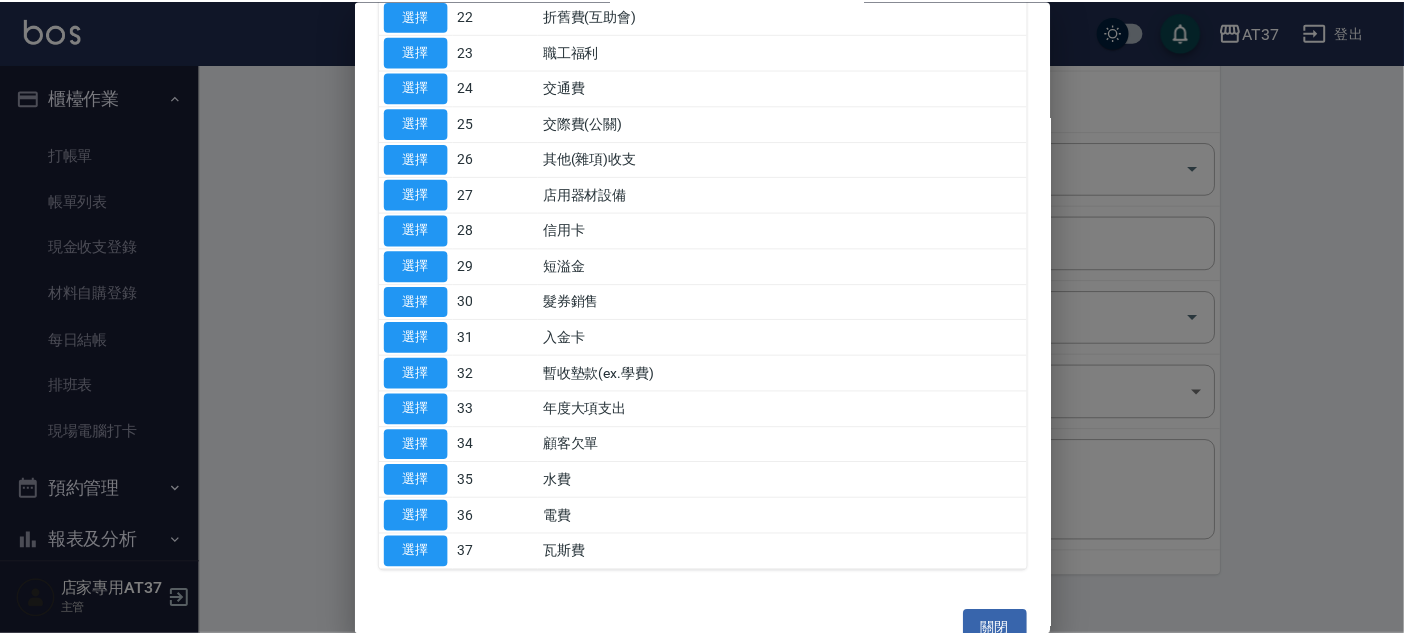 scroll, scrollTop: 922, scrollLeft: 0, axis: vertical 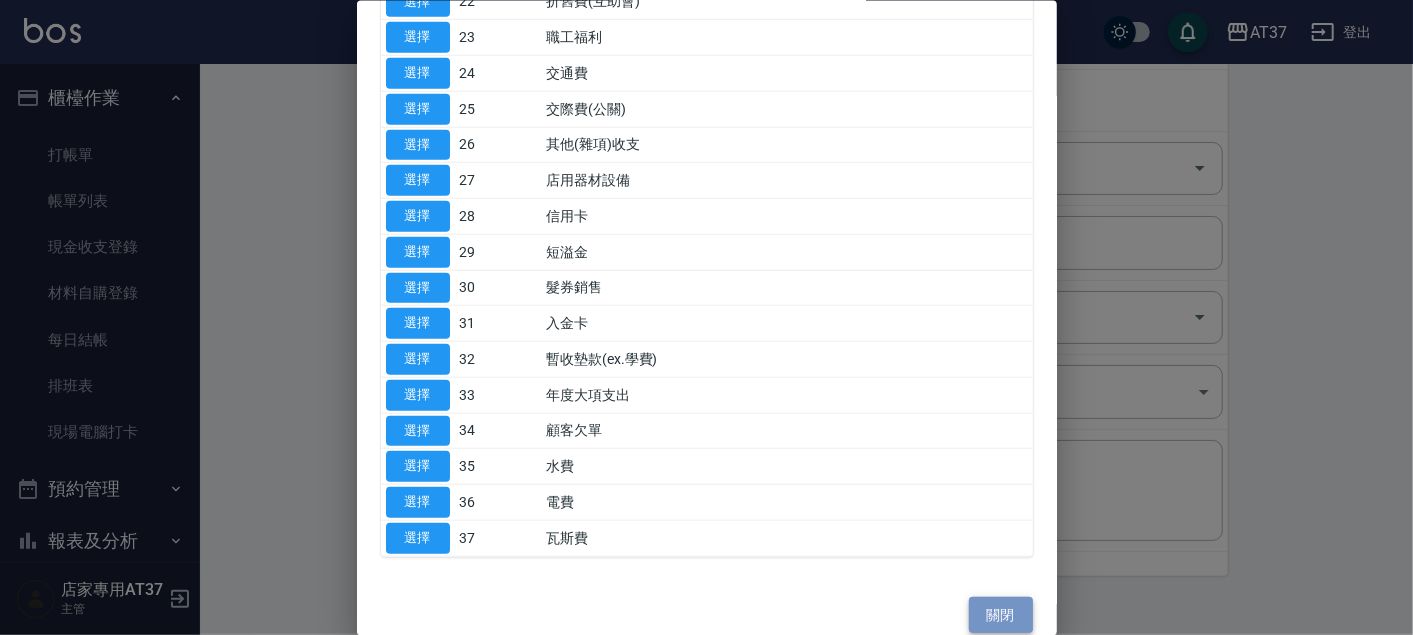 click on "關閉" at bounding box center [1001, 614] 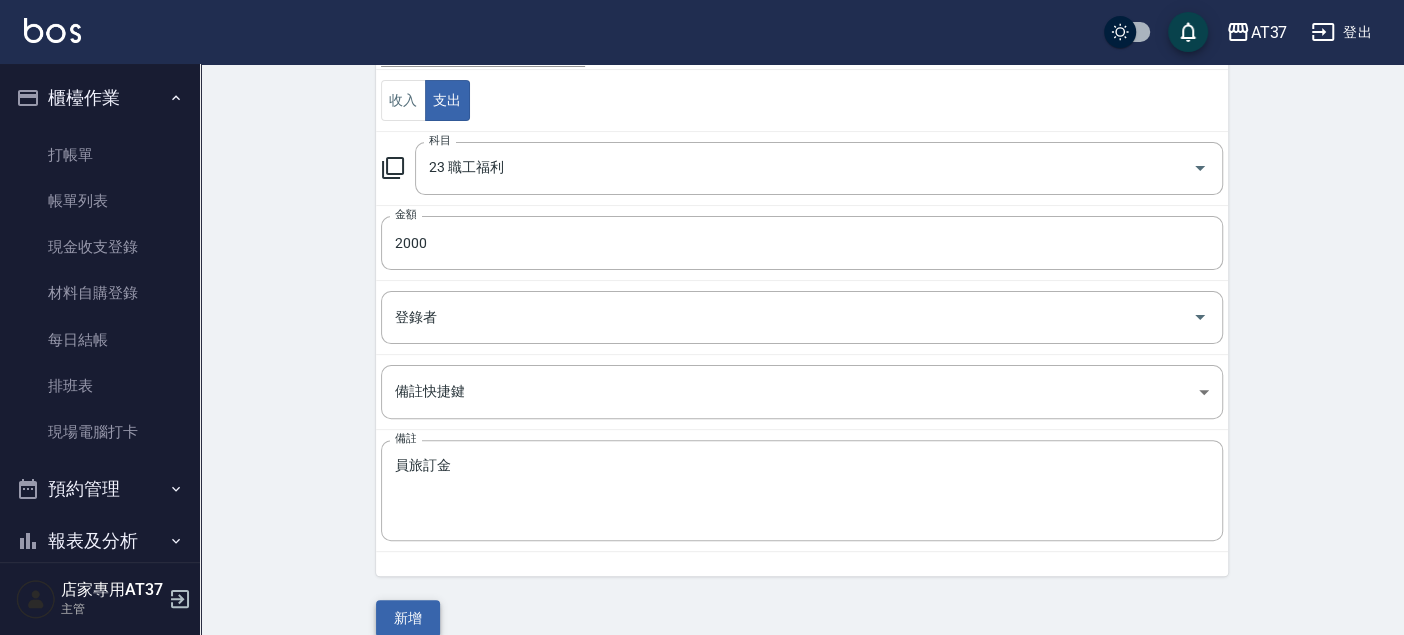 click on "新增" at bounding box center (408, 618) 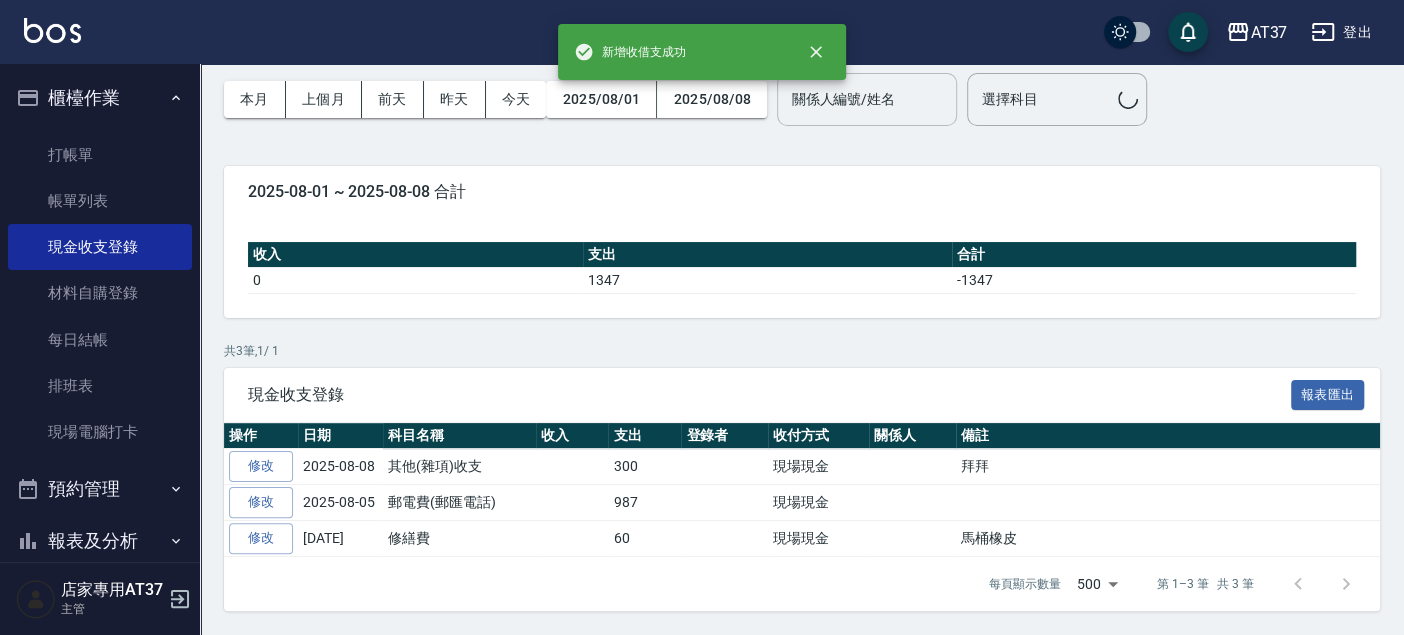 scroll, scrollTop: 0, scrollLeft: 0, axis: both 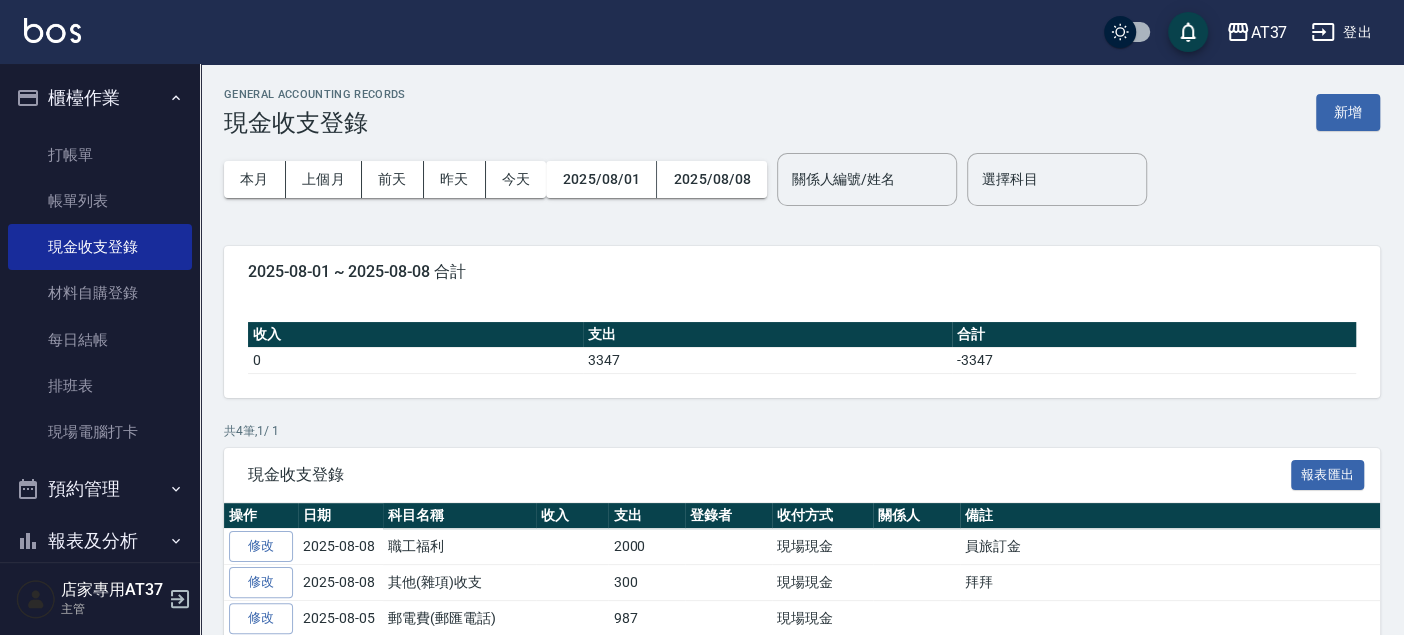 click on "修改" at bounding box center [261, 546] 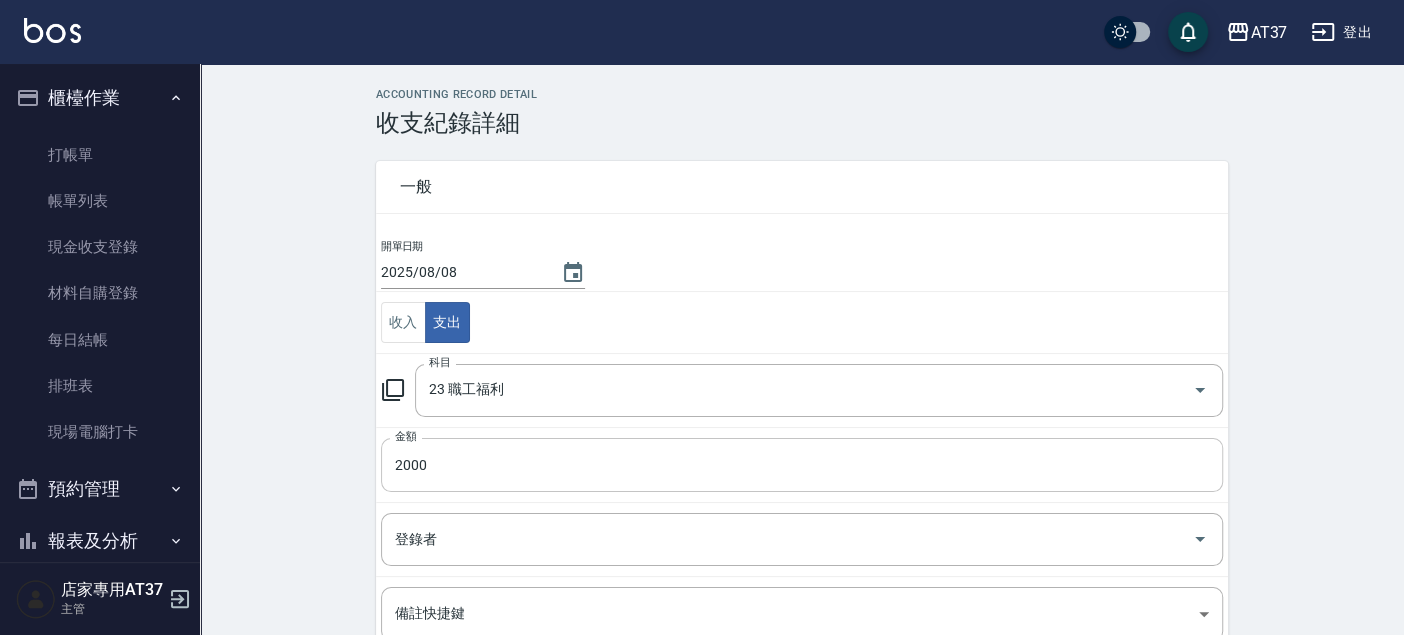 click on "2000" at bounding box center (802, 465) 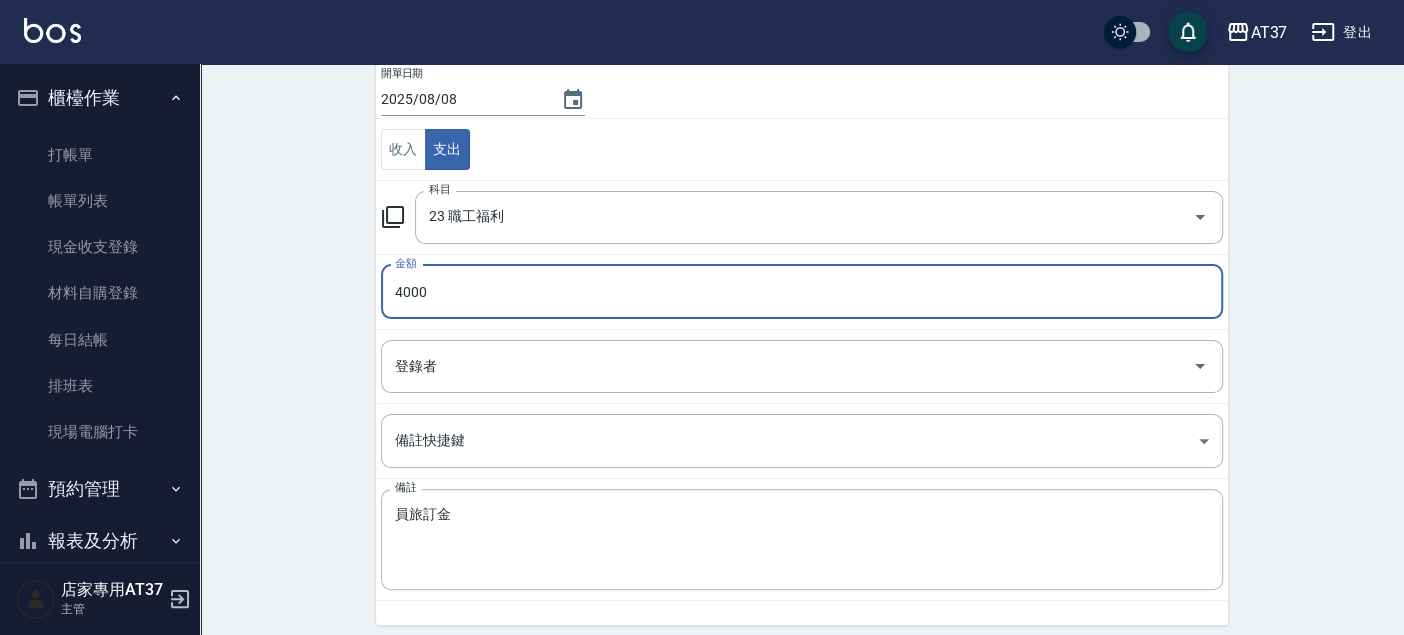 scroll, scrollTop: 220, scrollLeft: 0, axis: vertical 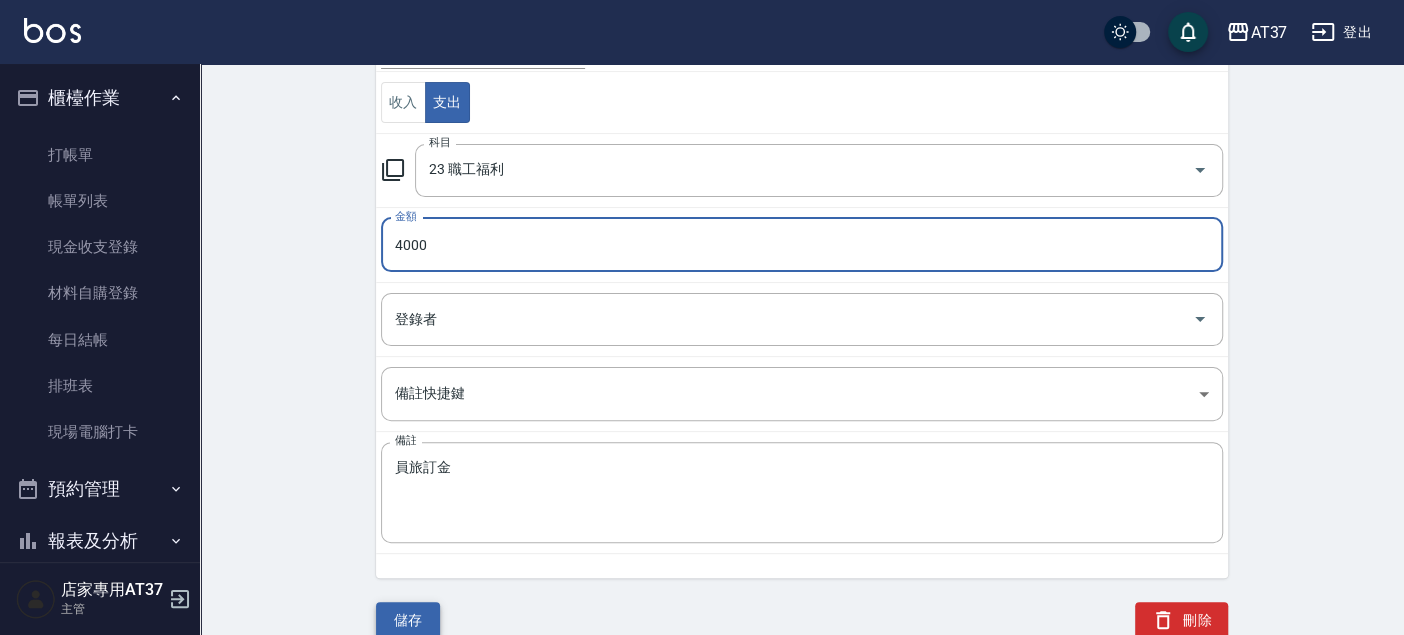 type on "4000" 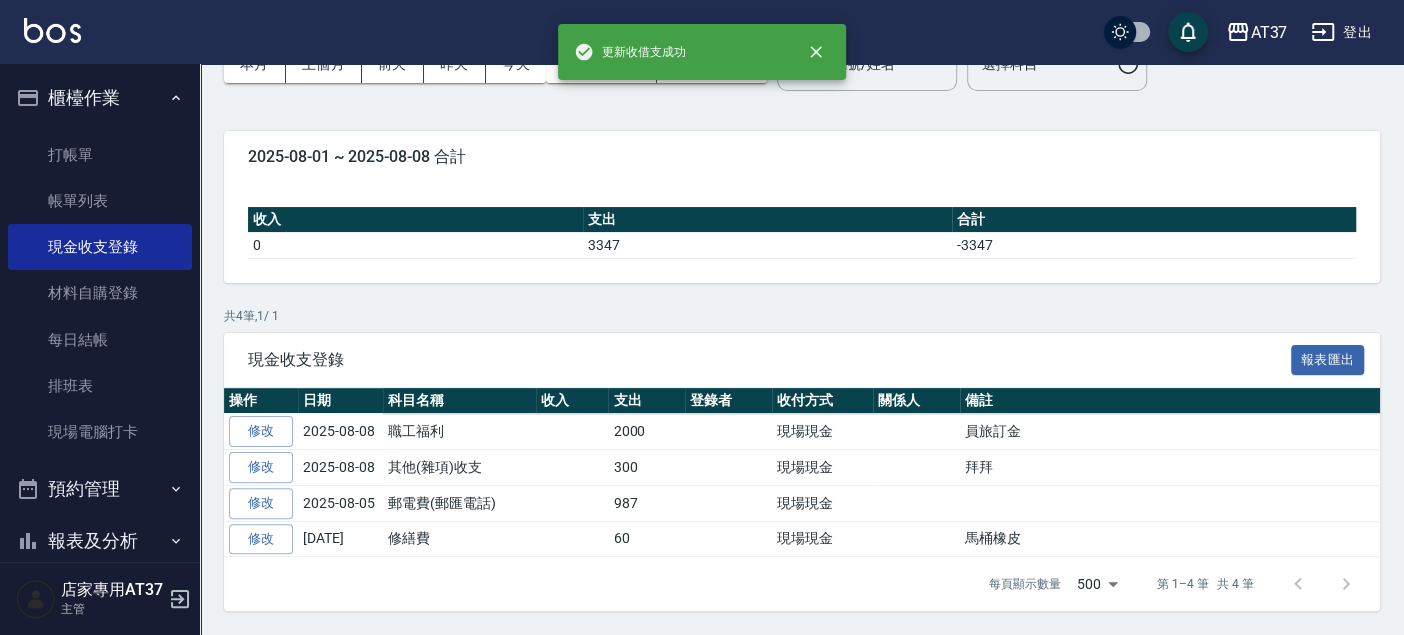 scroll, scrollTop: 0, scrollLeft: 0, axis: both 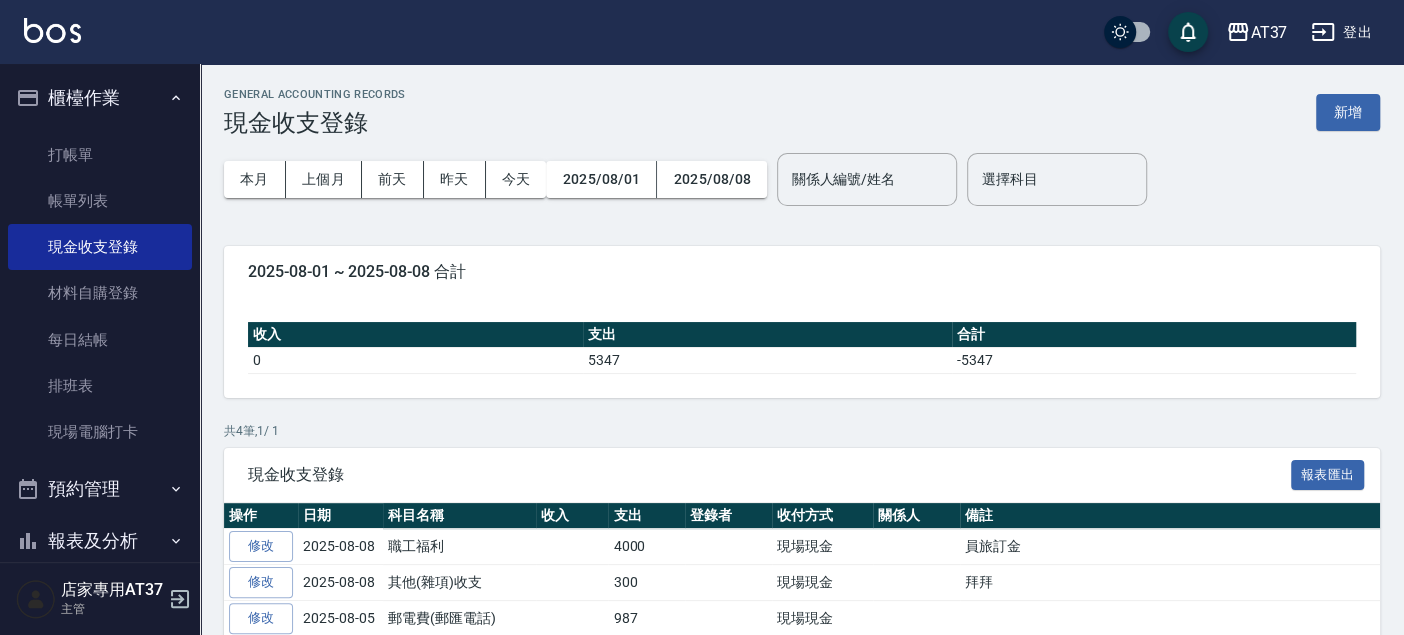 drag, startPoint x: 106, startPoint y: 421, endPoint x: 471, endPoint y: 410, distance: 365.1657 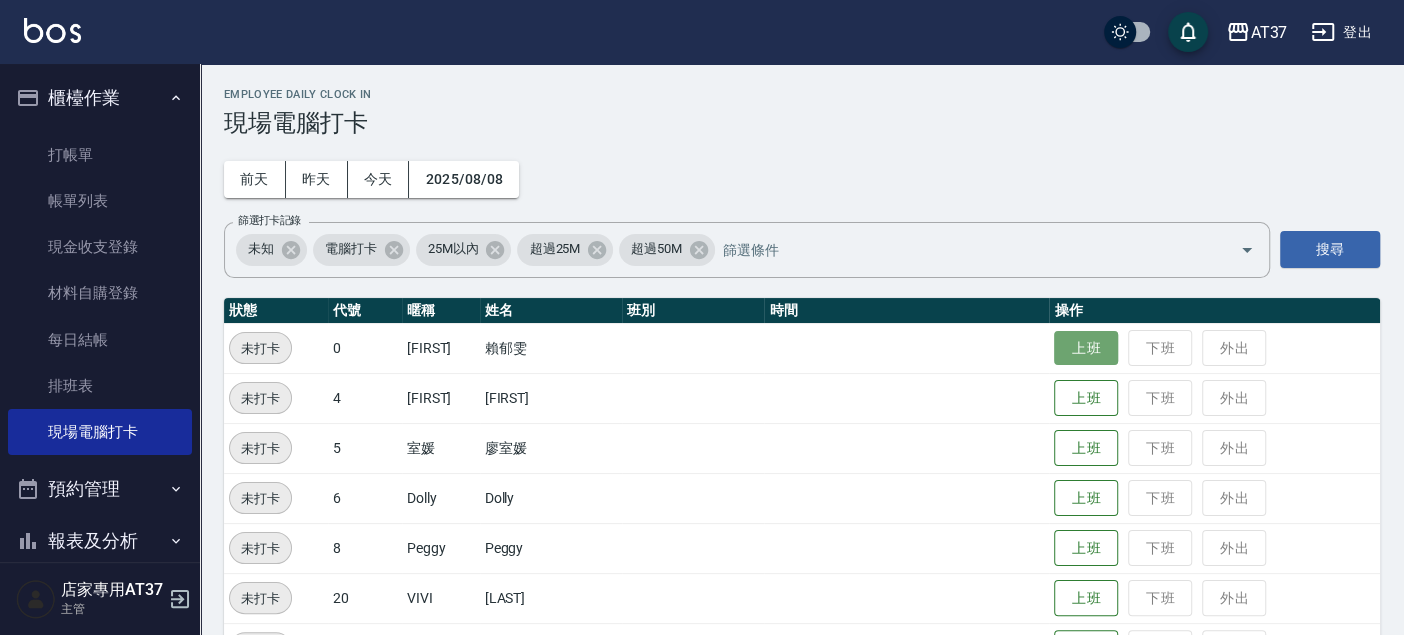 click on "上班" at bounding box center [1086, 348] 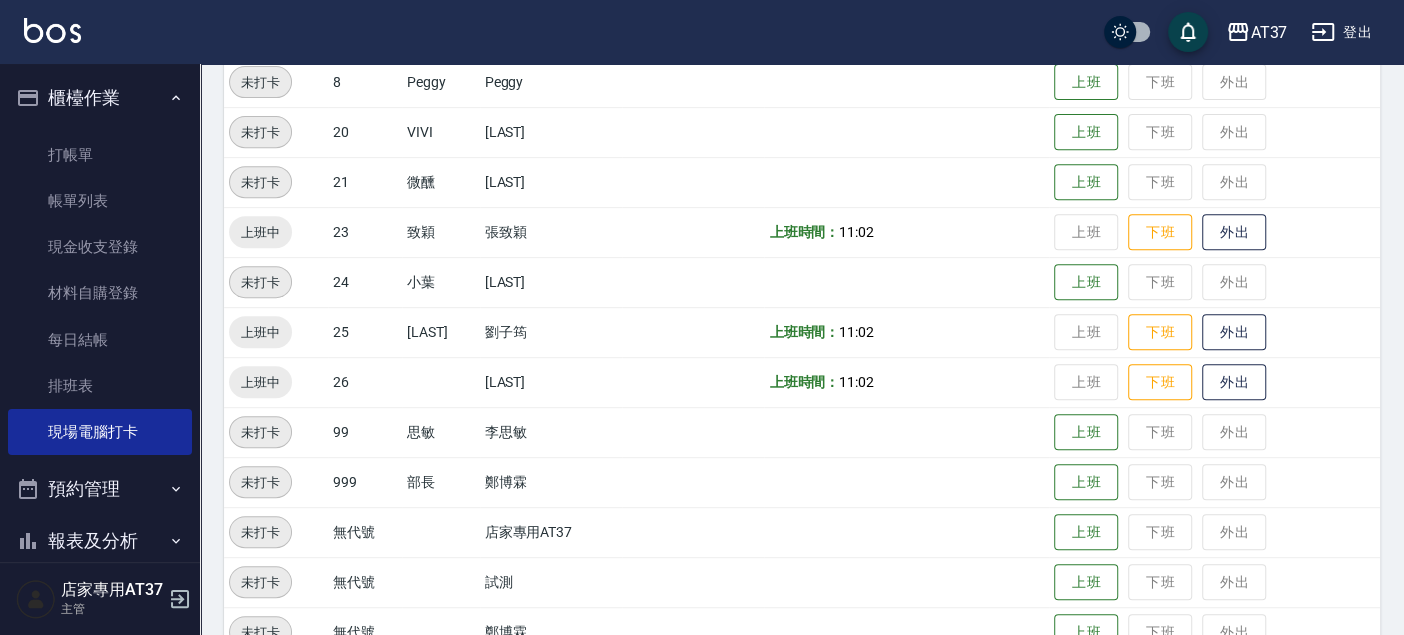 scroll, scrollTop: 511, scrollLeft: 0, axis: vertical 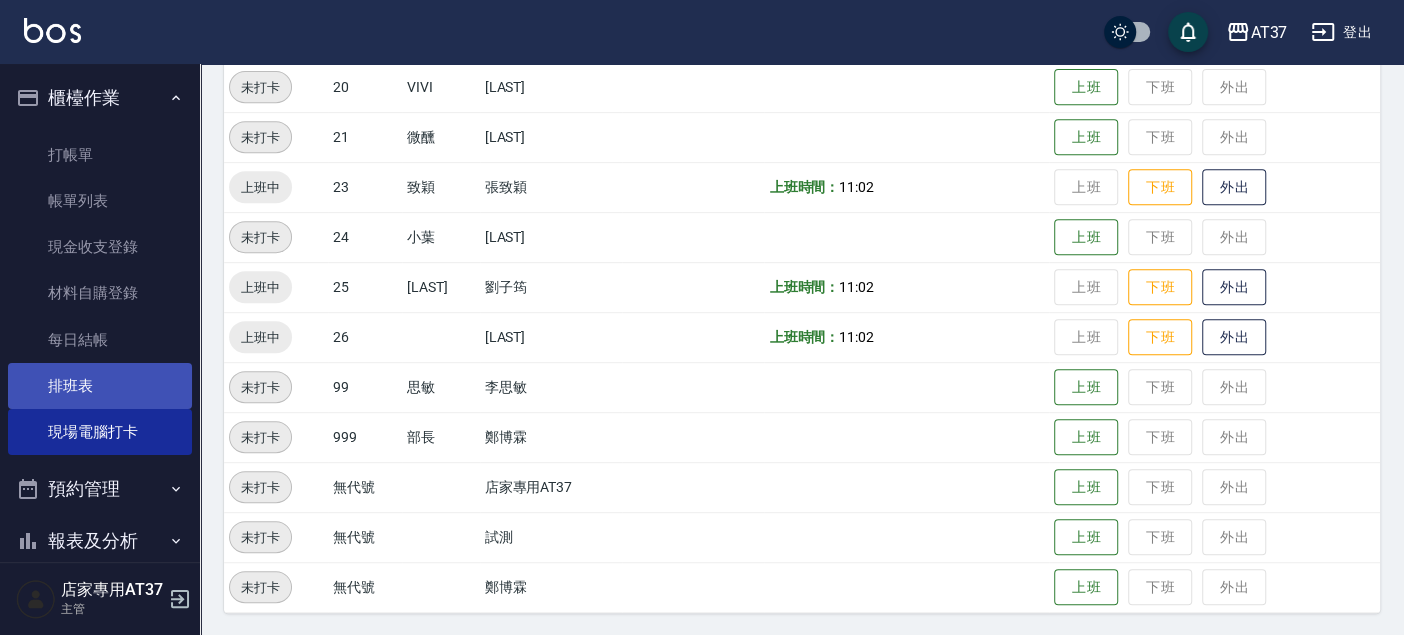 click on "排班表" at bounding box center [100, 386] 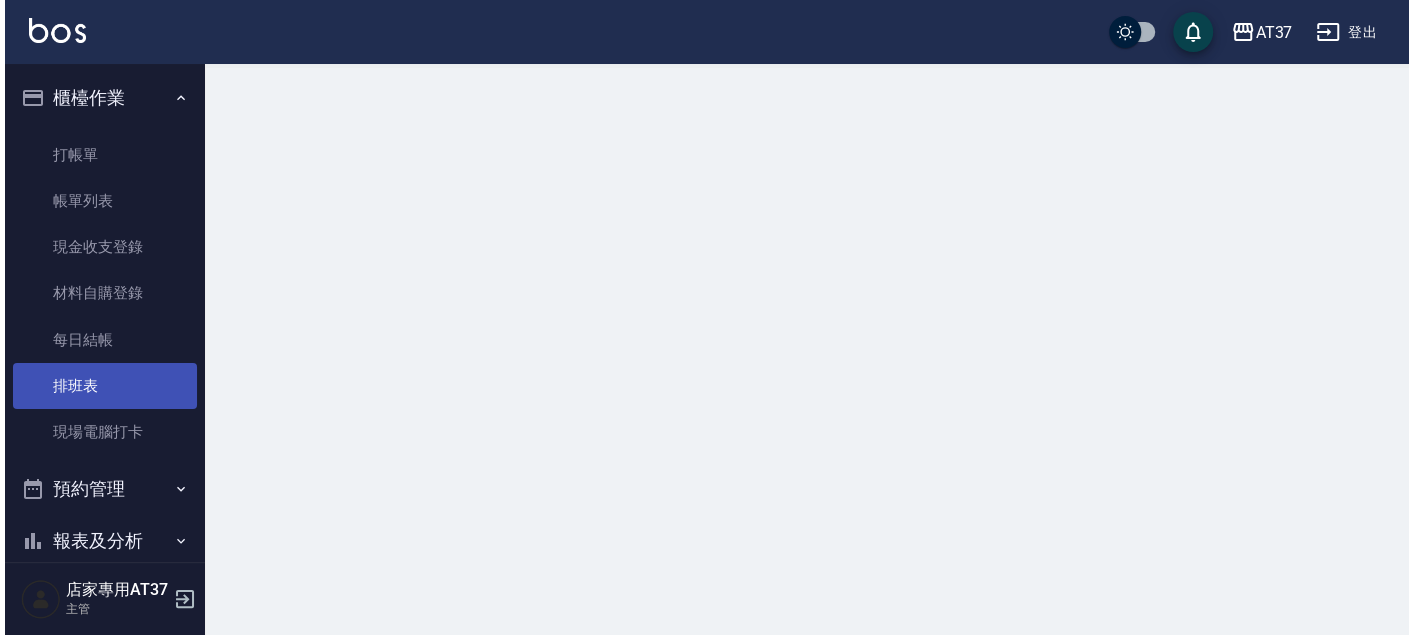 scroll, scrollTop: 0, scrollLeft: 0, axis: both 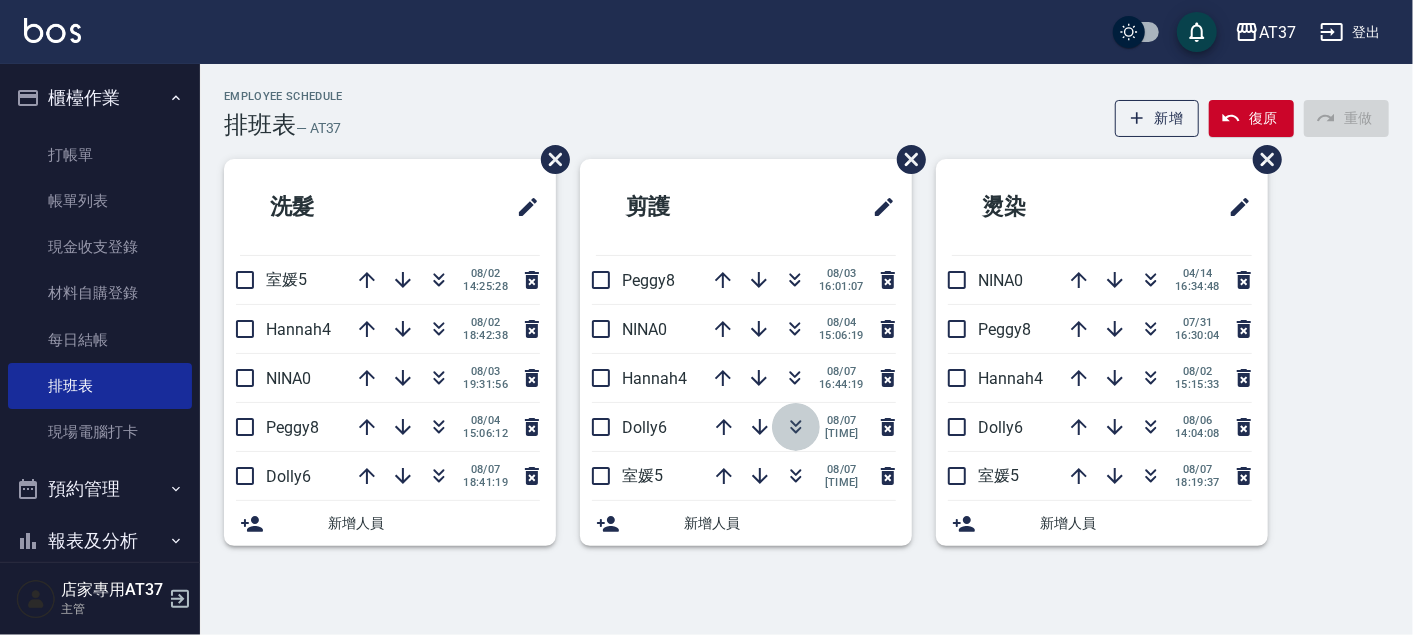 click 